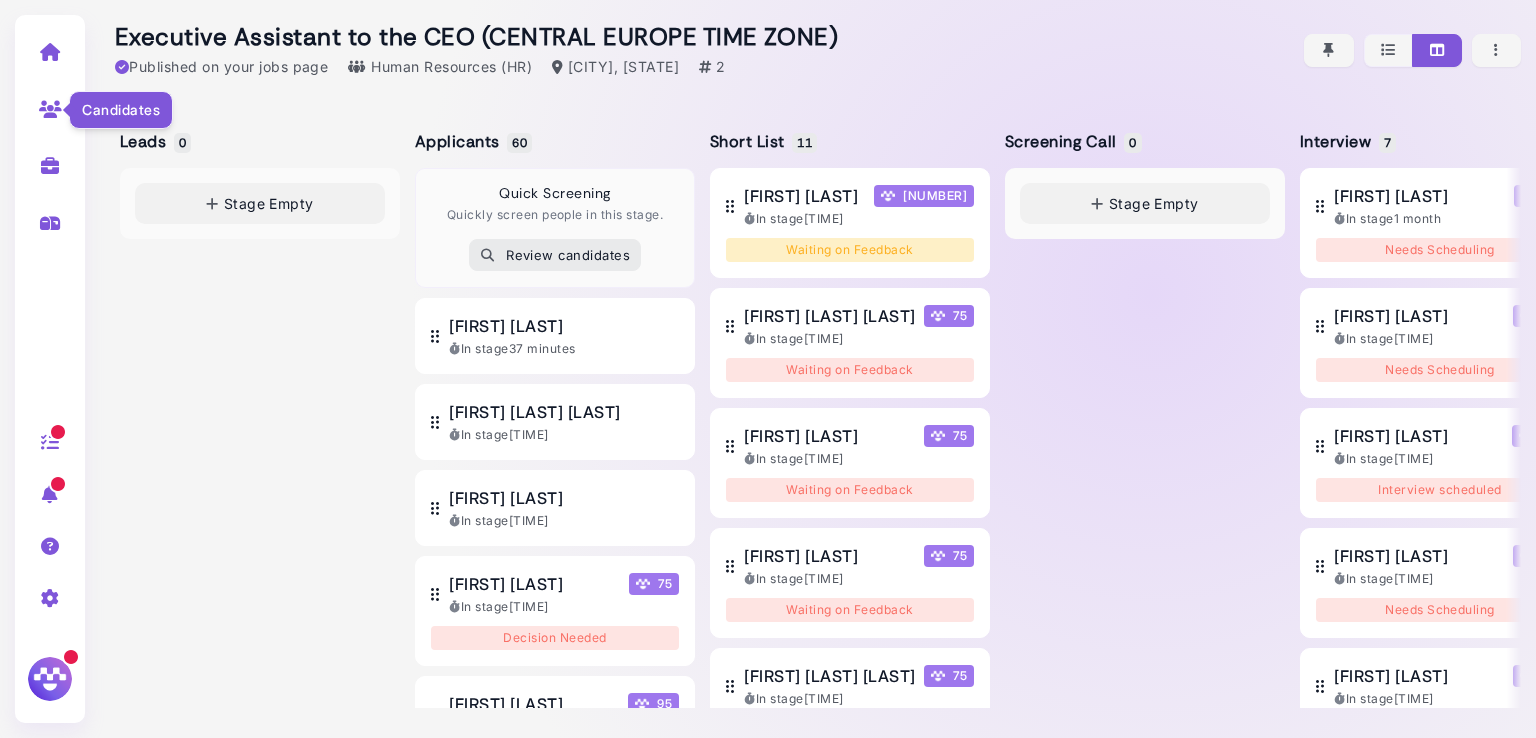 click at bounding box center [50, 109] 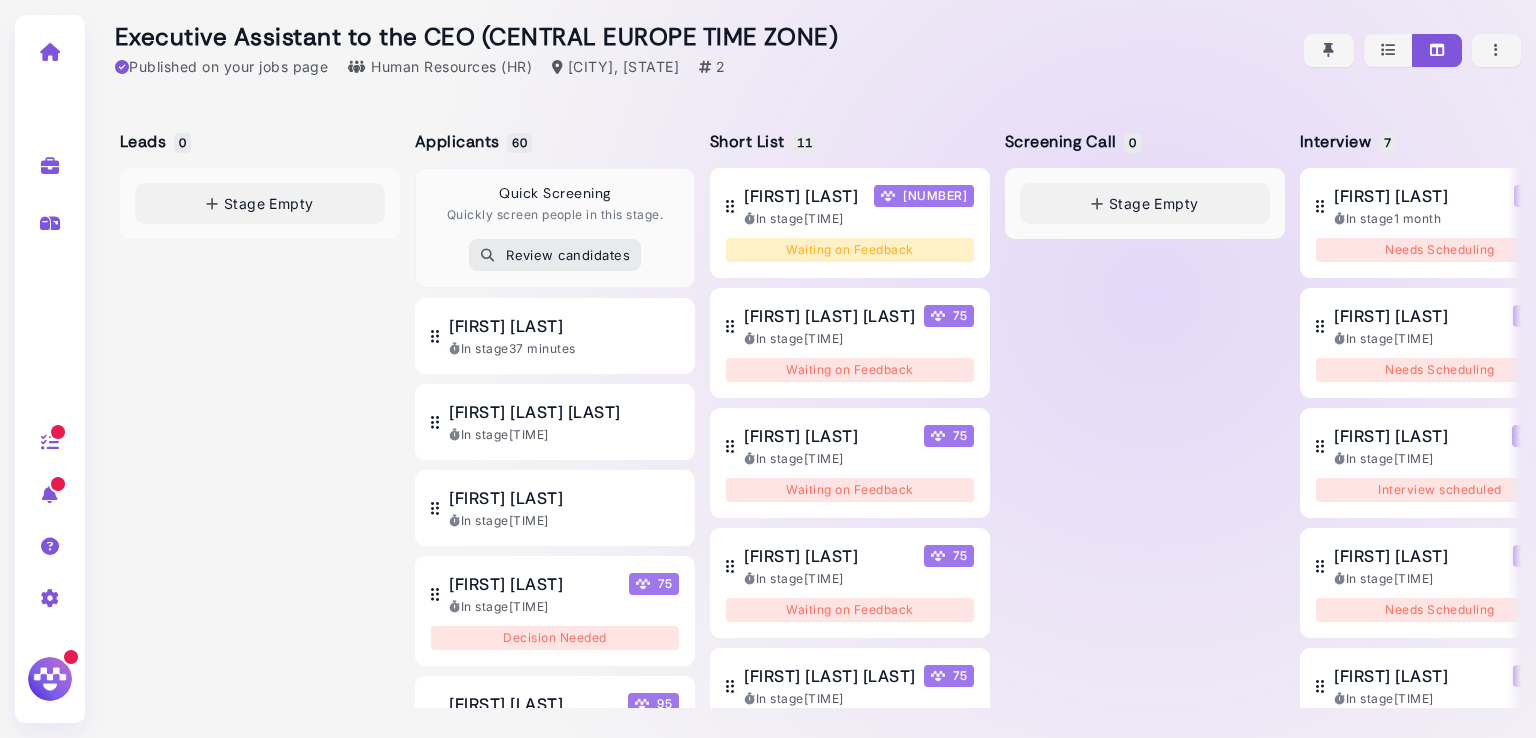 scroll, scrollTop: 0, scrollLeft: 0, axis: both 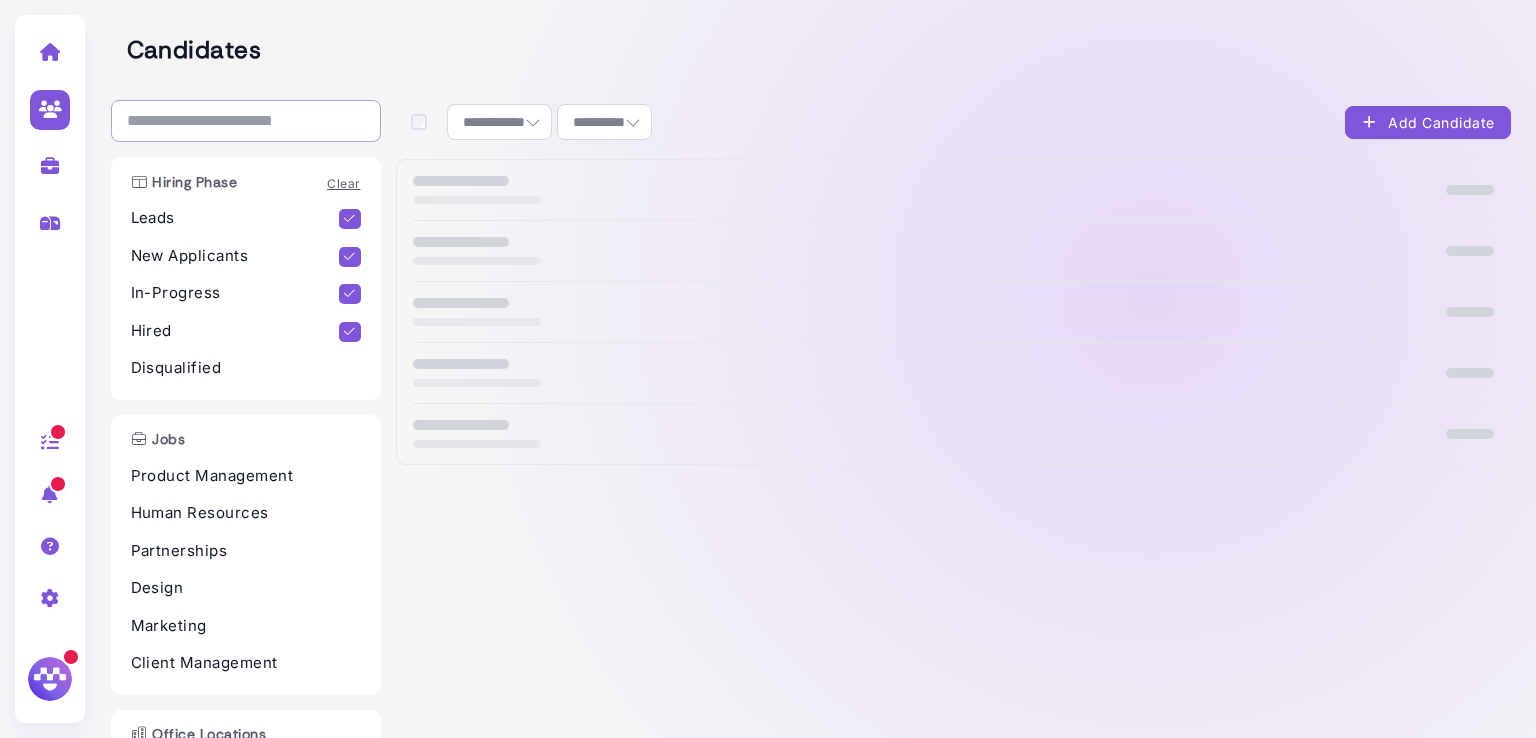 click at bounding box center (246, 121) 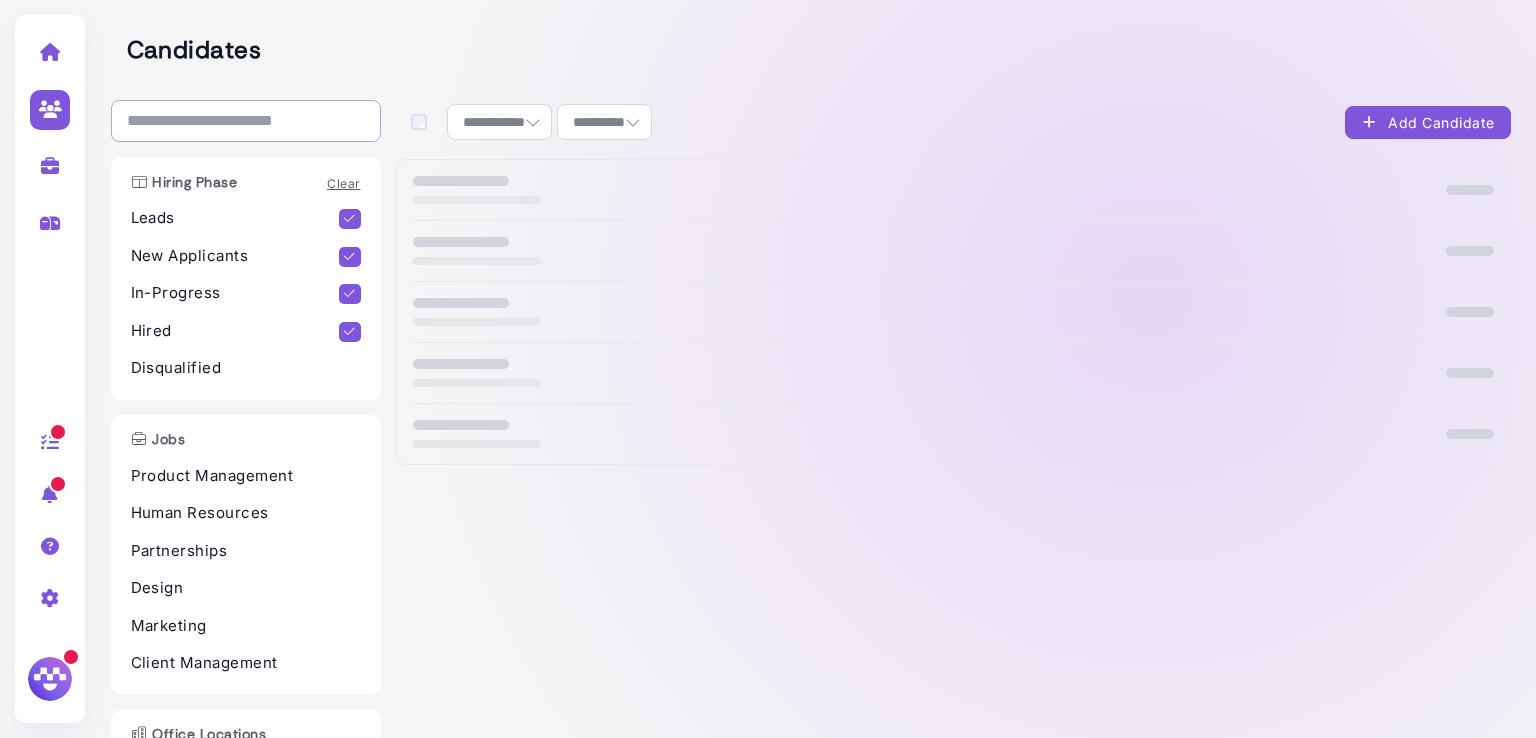 paste on "**********" 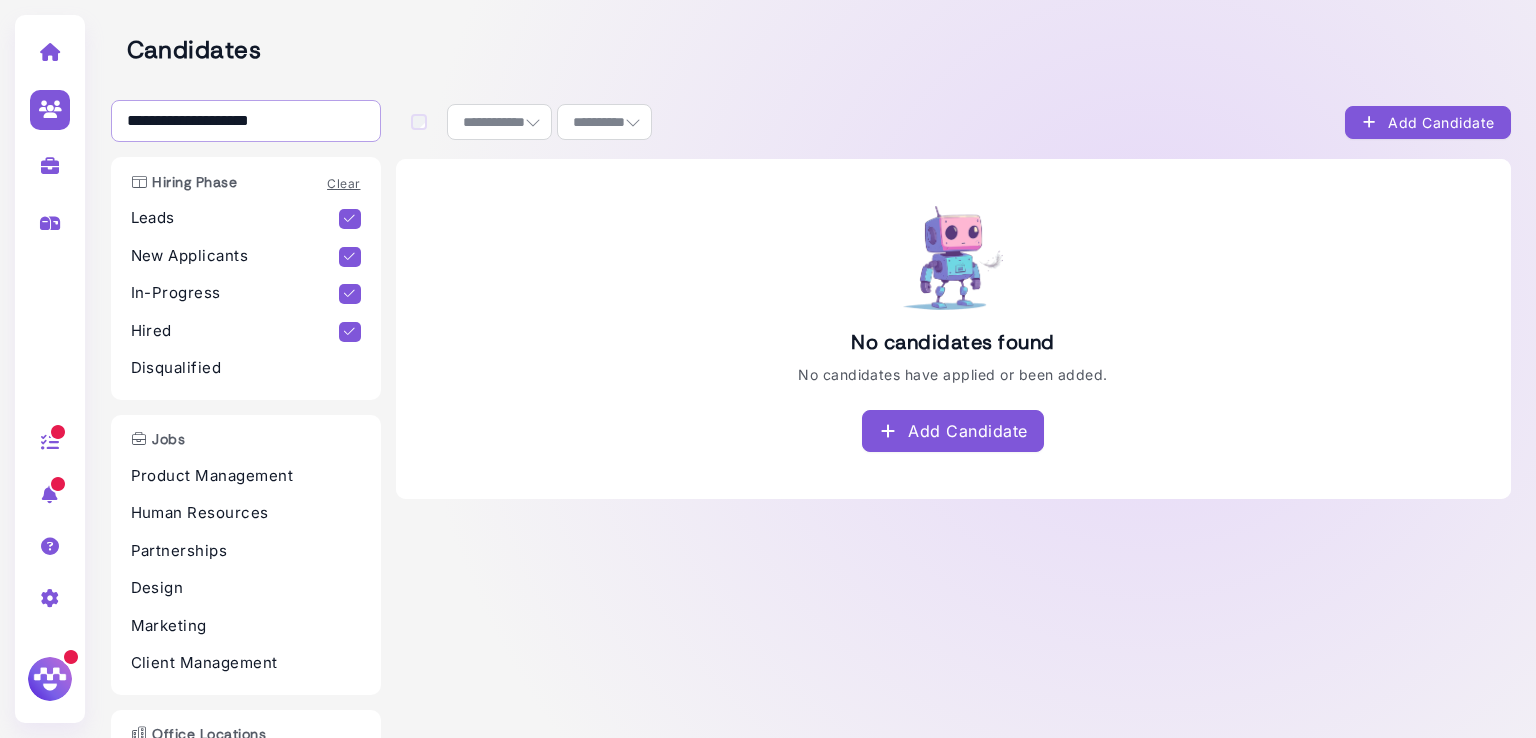 type on "**********" 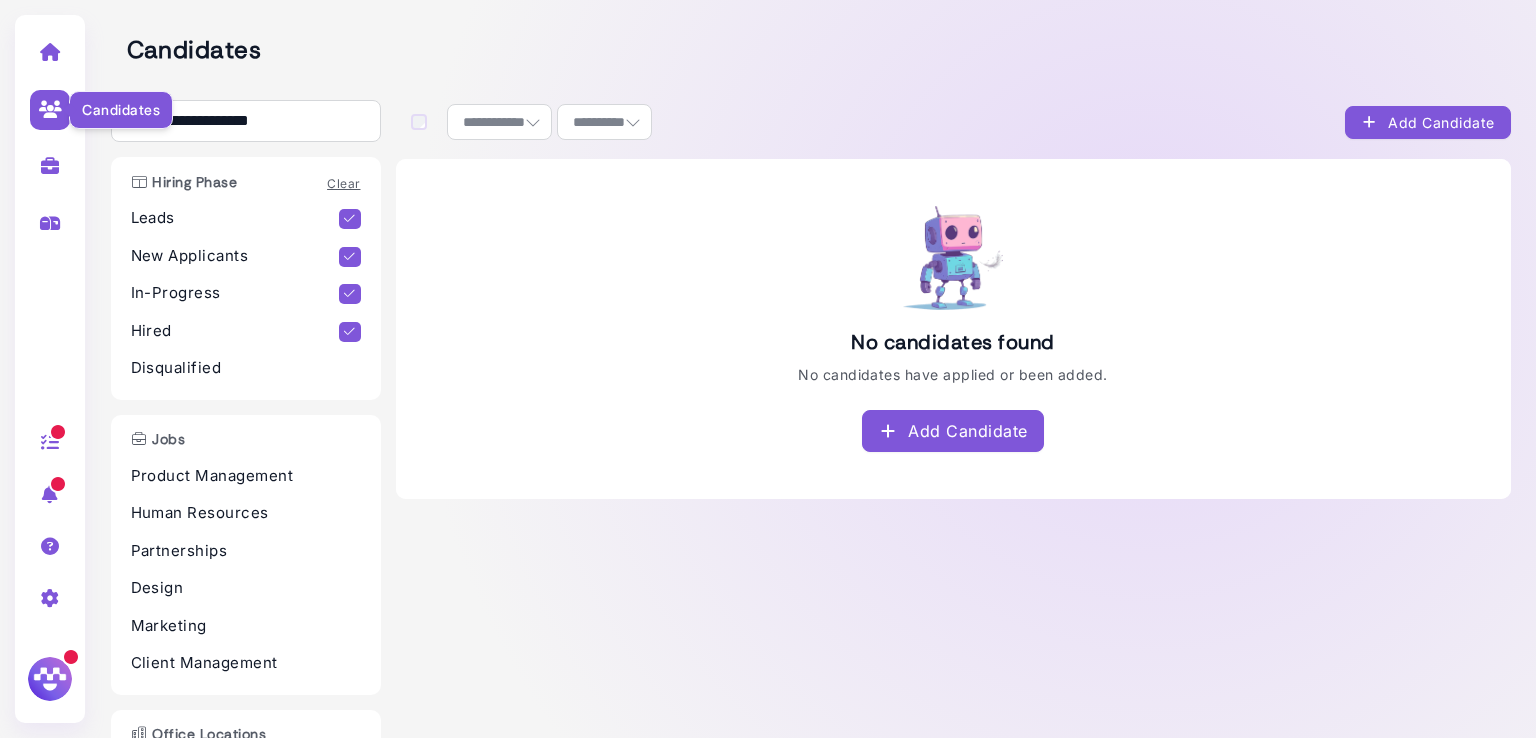 click at bounding box center [50, 109] 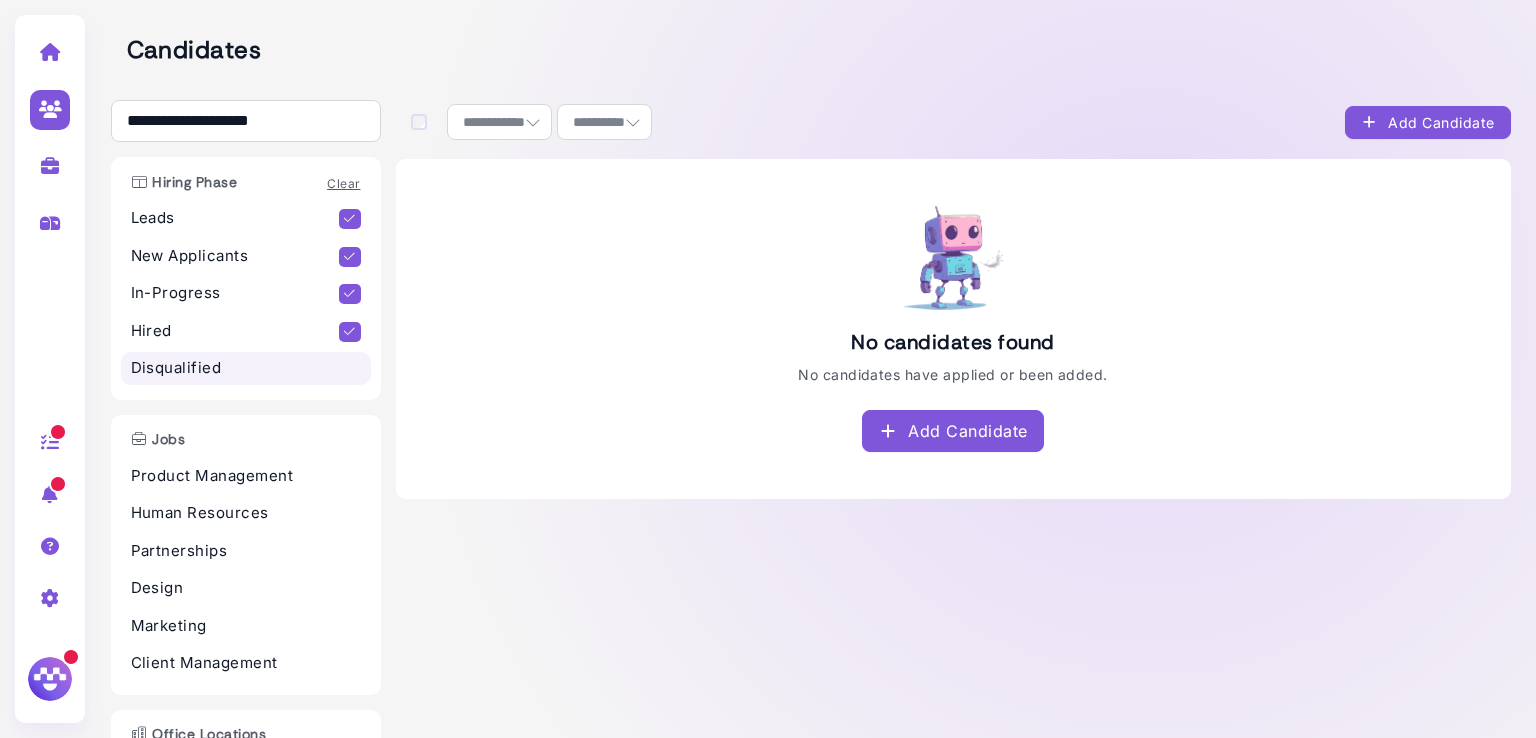 drag, startPoint x: 351, startPoint y: 363, endPoint x: 340, endPoint y: 362, distance: 11.045361 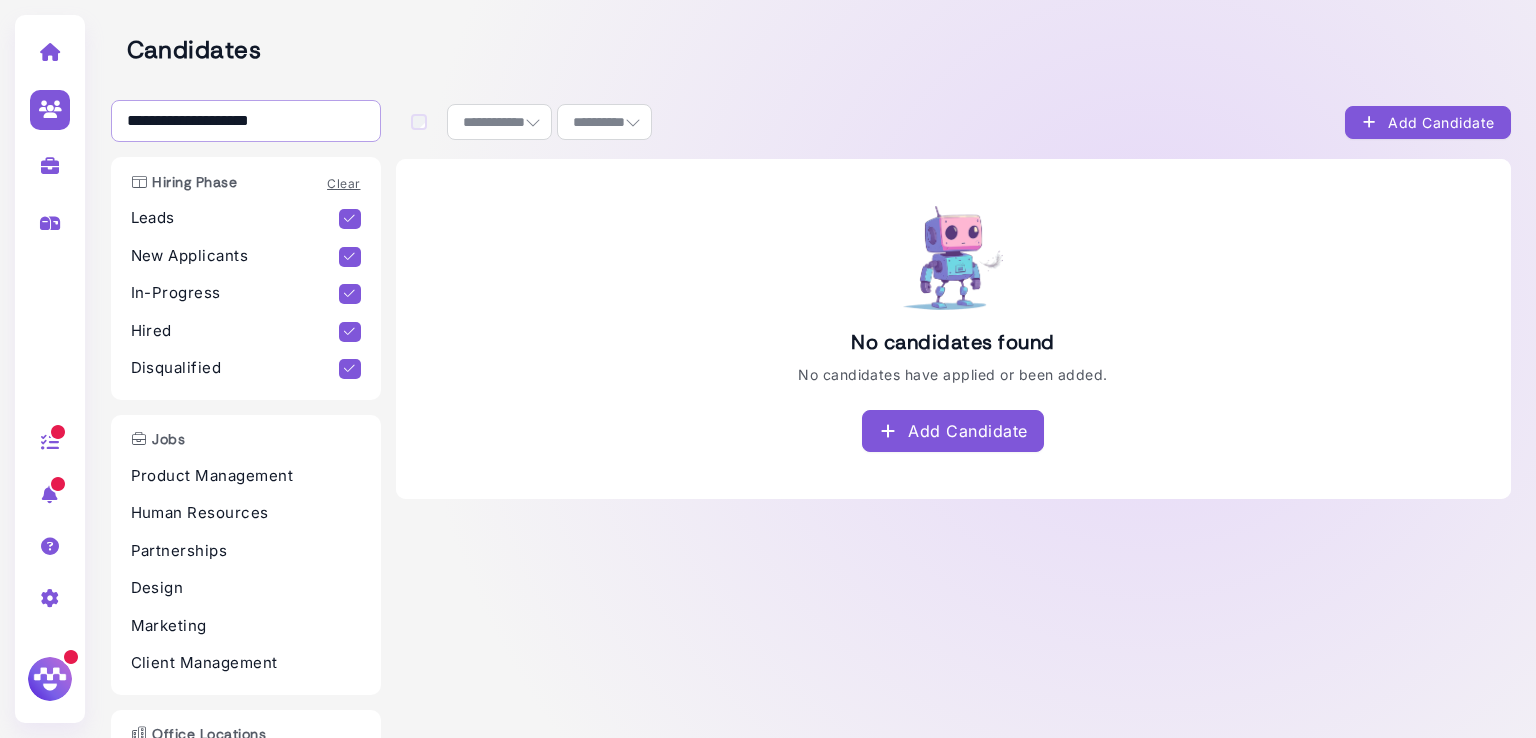 click on "**********" at bounding box center [246, 121] 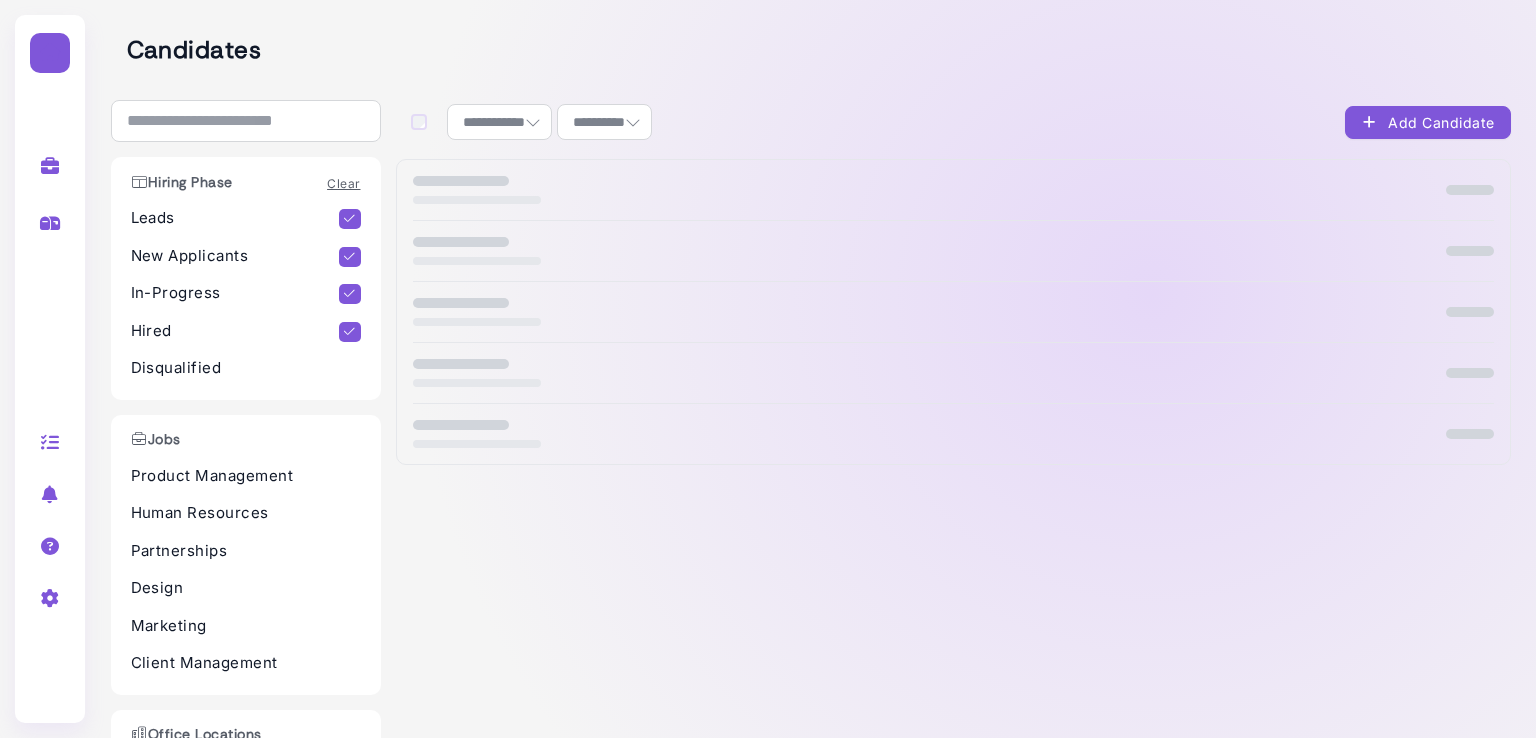 select on "**********" 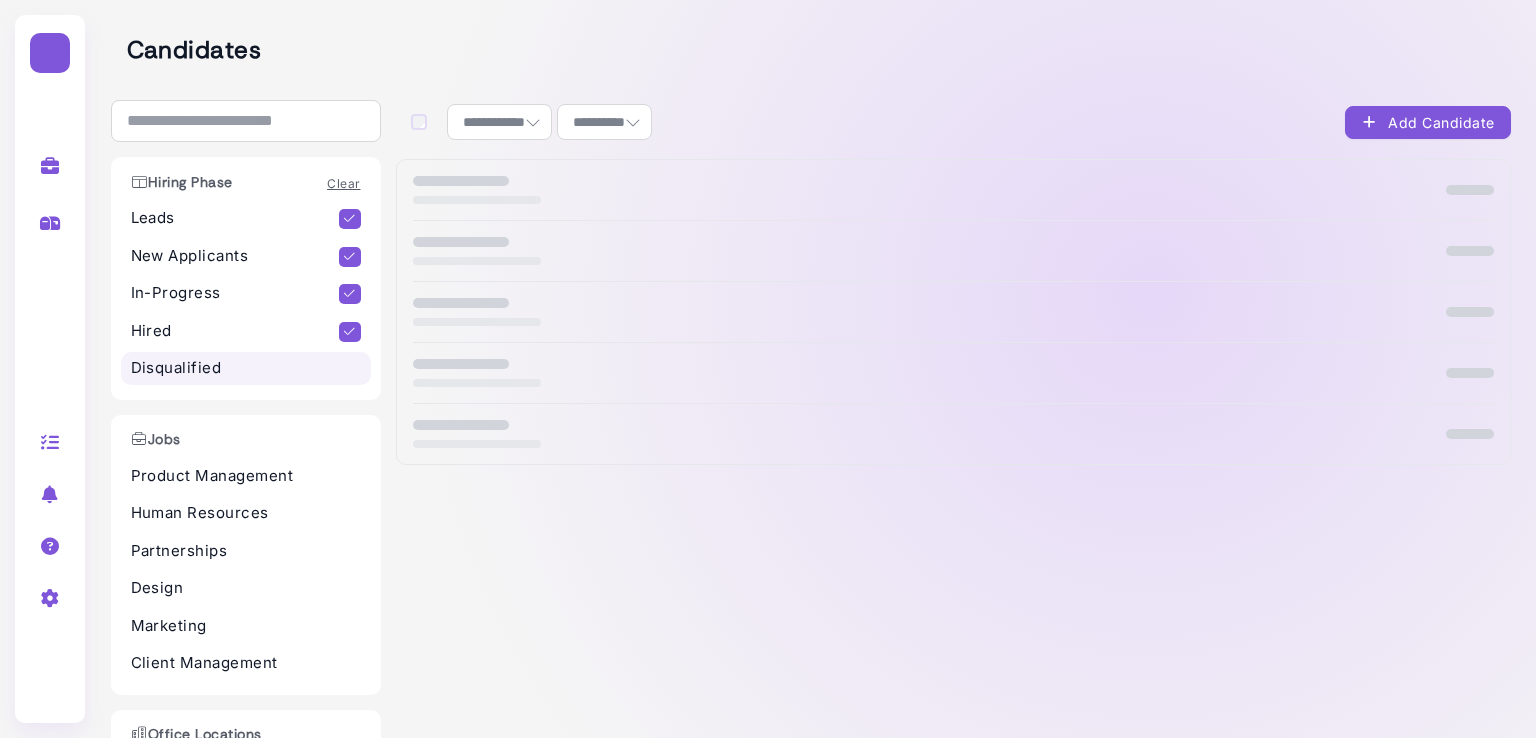 click on "Disqualified" at bounding box center (246, 368) 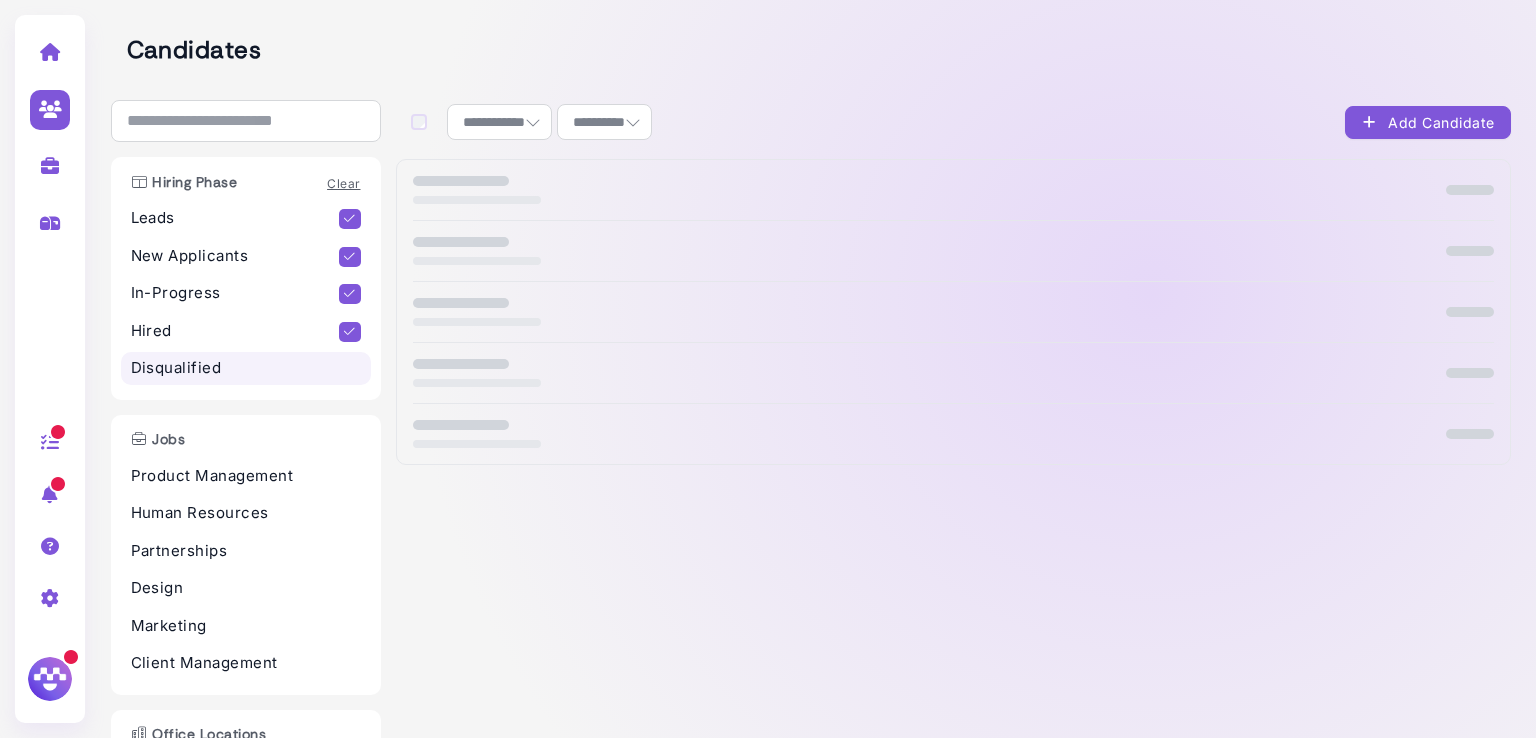 click on "Disqualified" at bounding box center (246, 368) 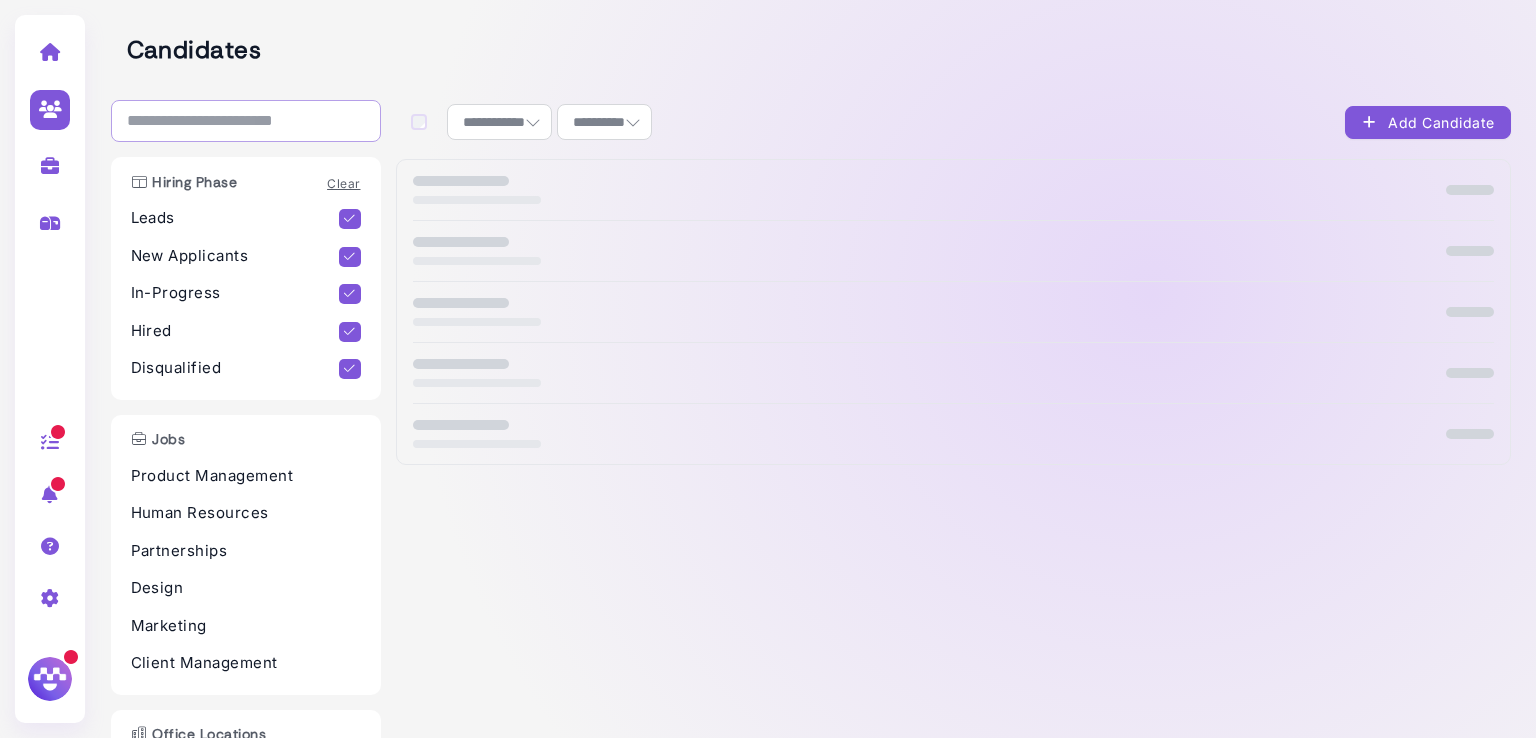 click at bounding box center (246, 121) 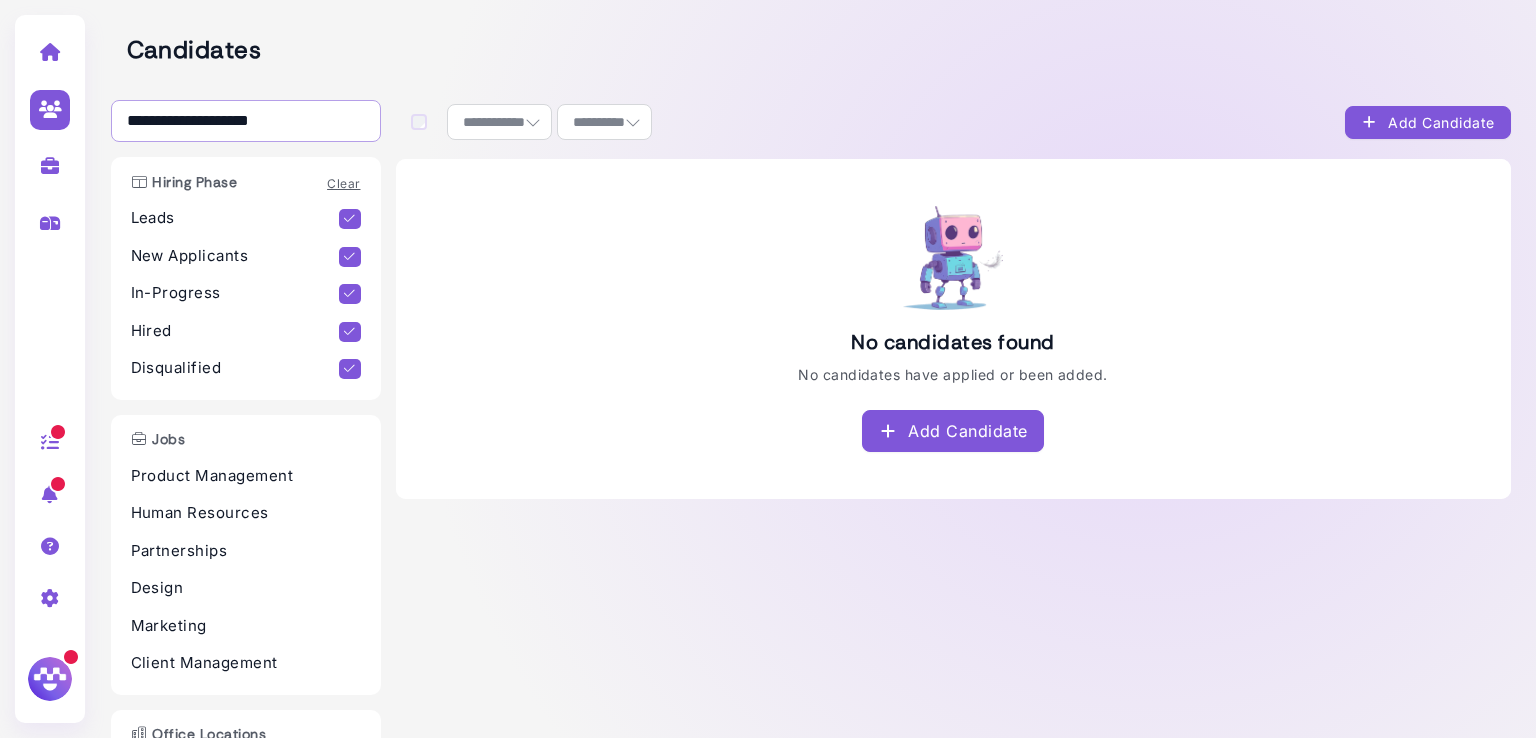 click on "**********" at bounding box center (246, 121) 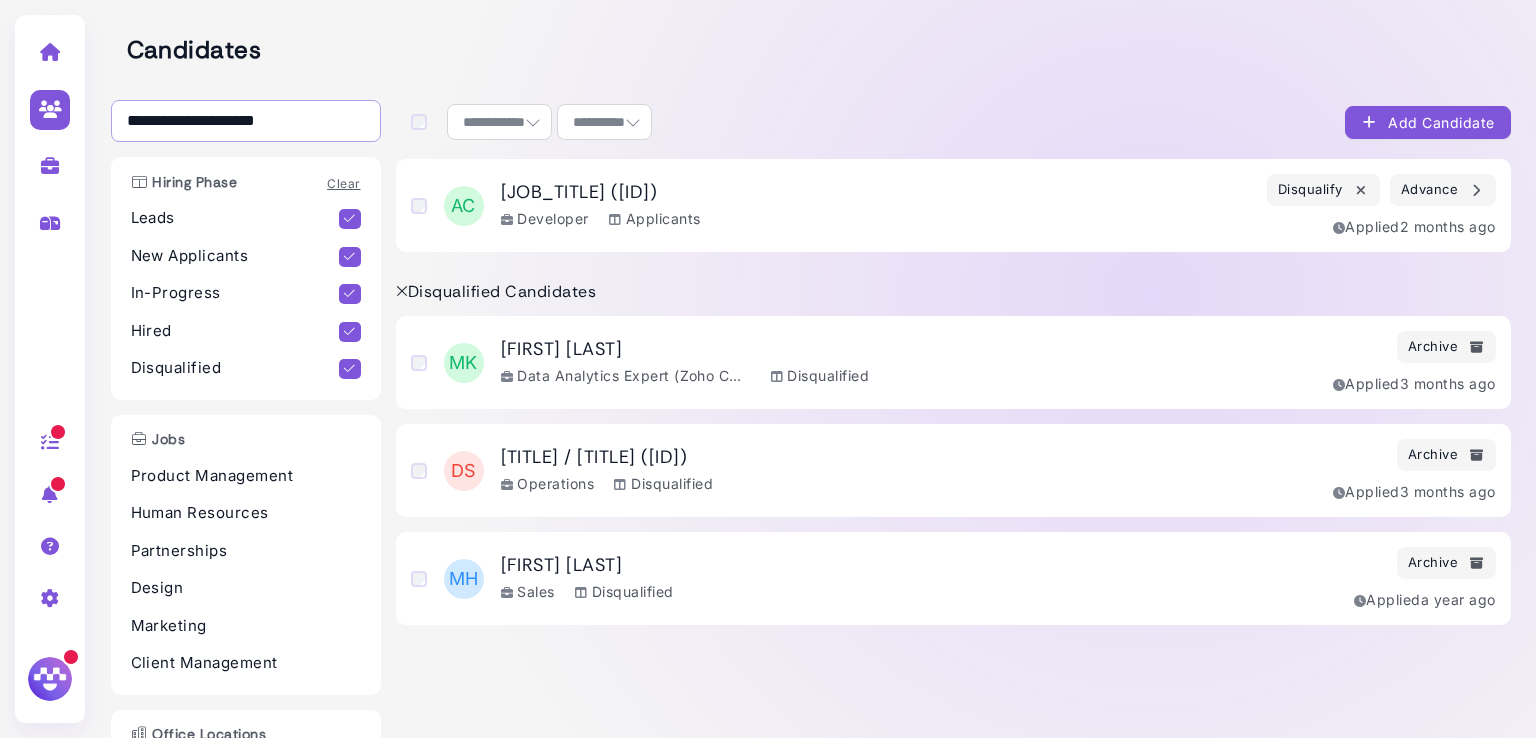 click on "**********" at bounding box center [246, 121] 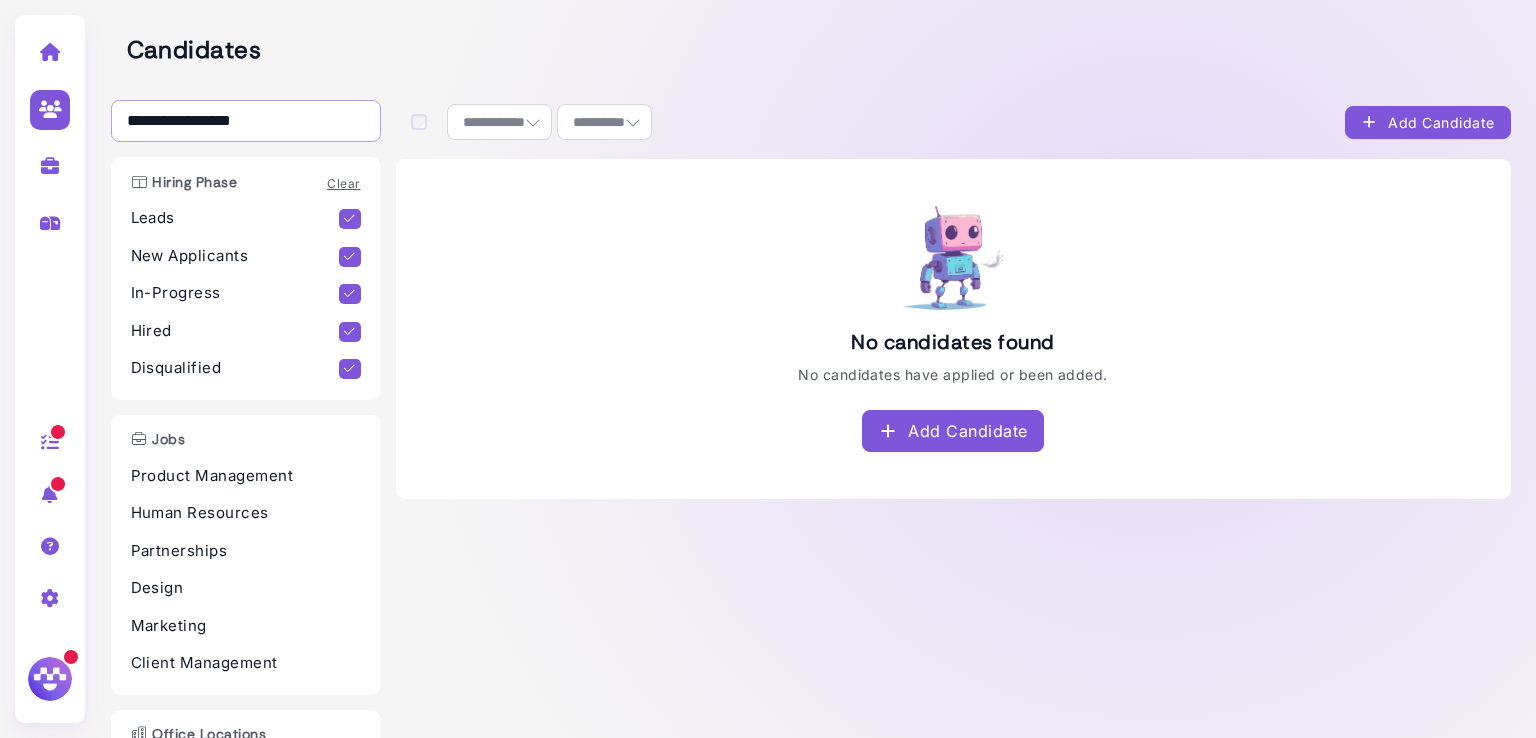 type on "**********" 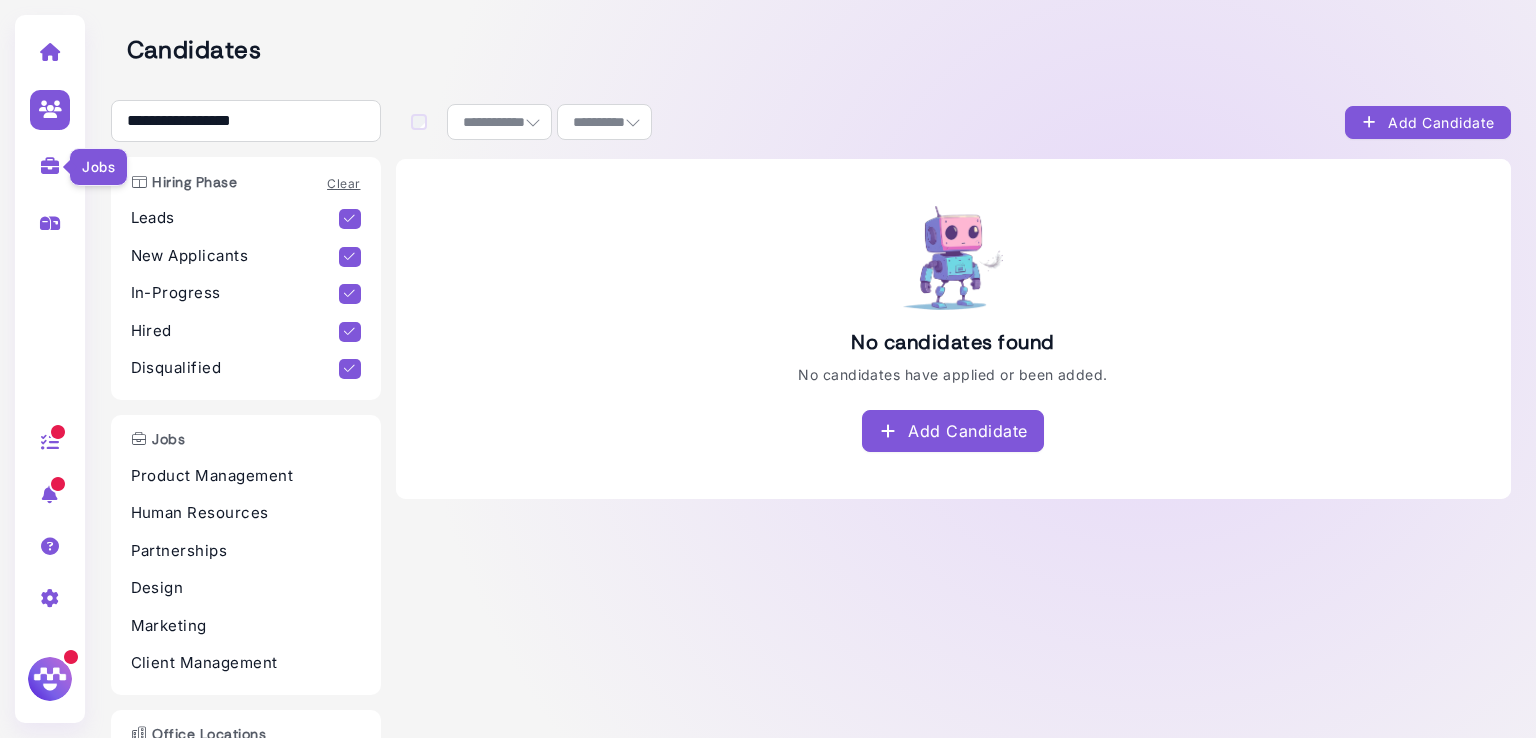 click at bounding box center (50, 166) 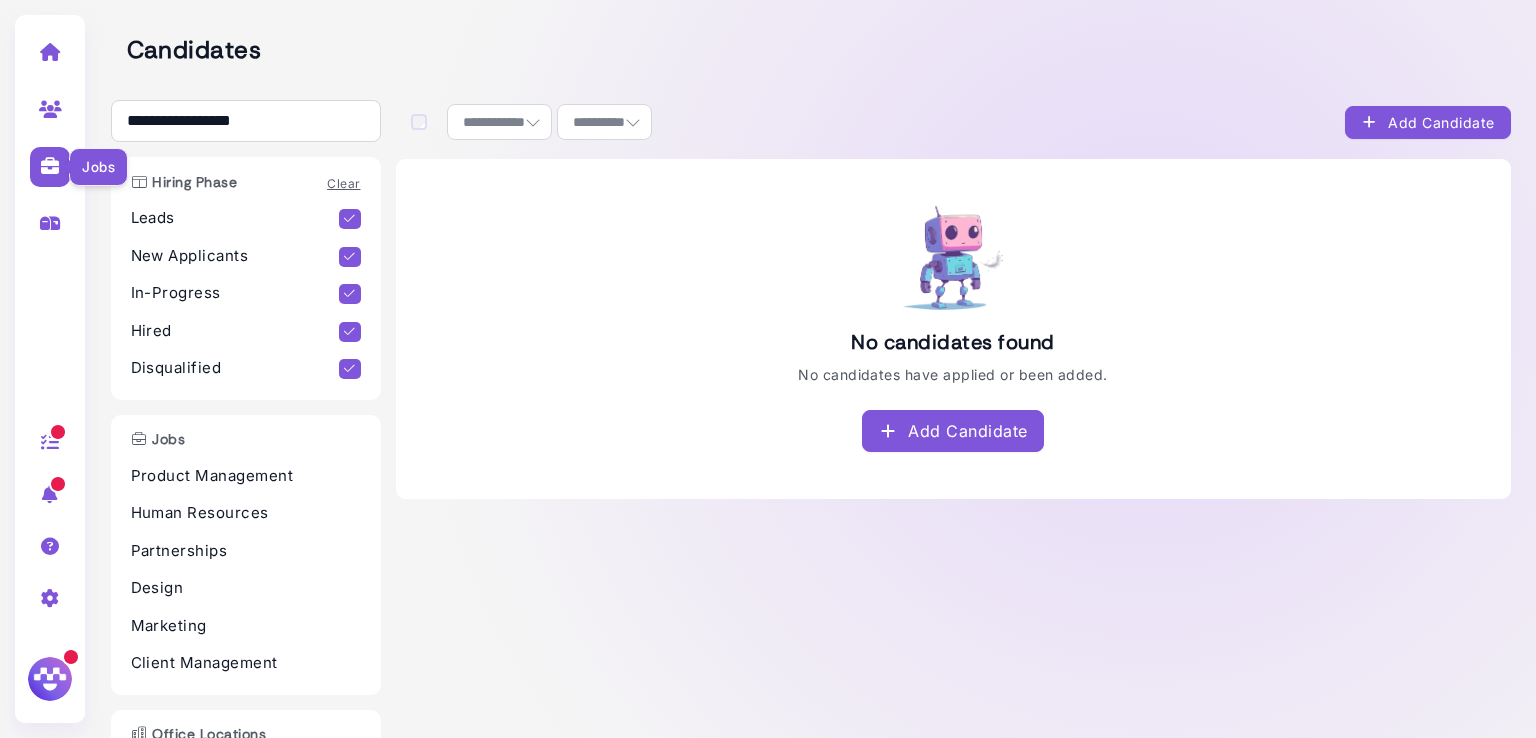 select on "**********" 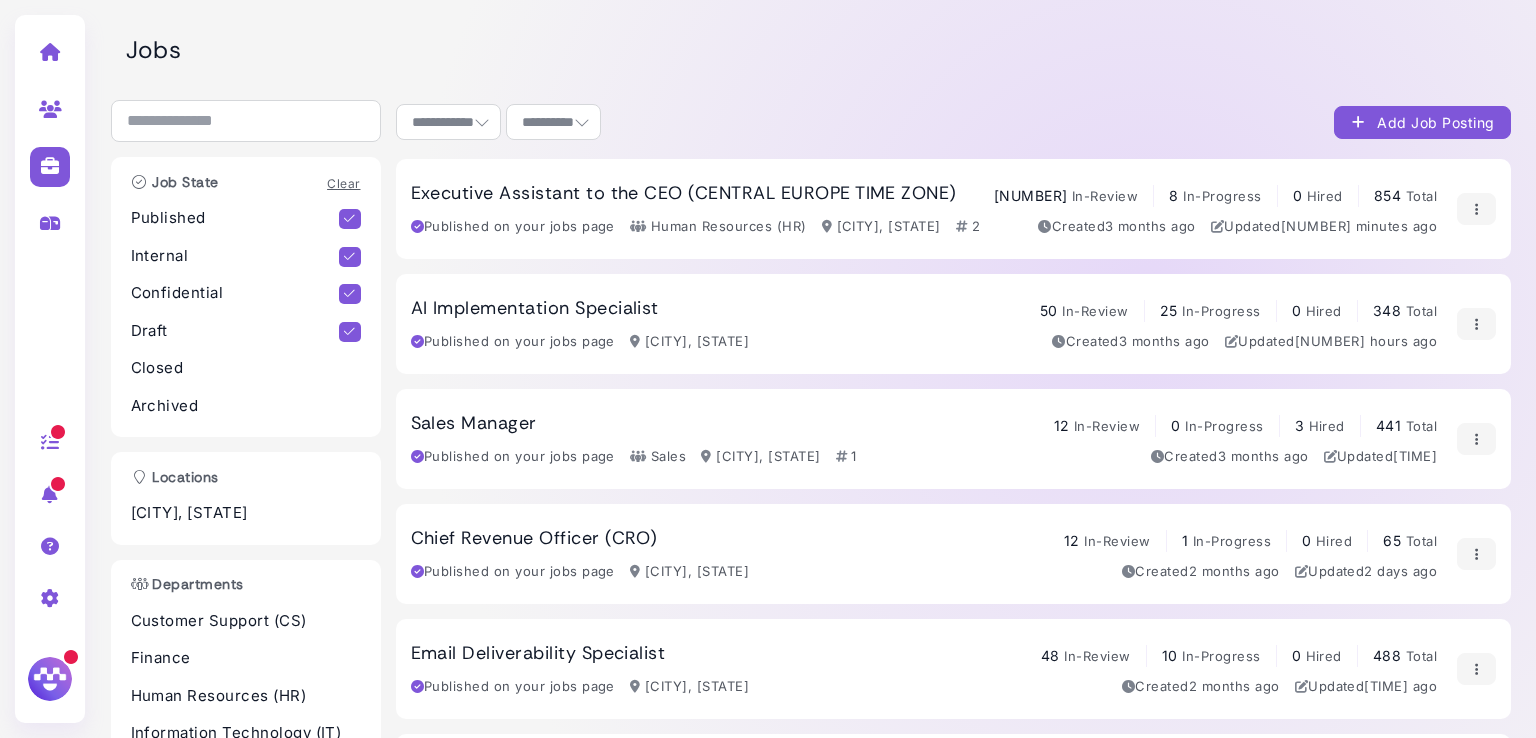 click on "Chief Revenue Officer (CRO)" at bounding box center [534, 539] 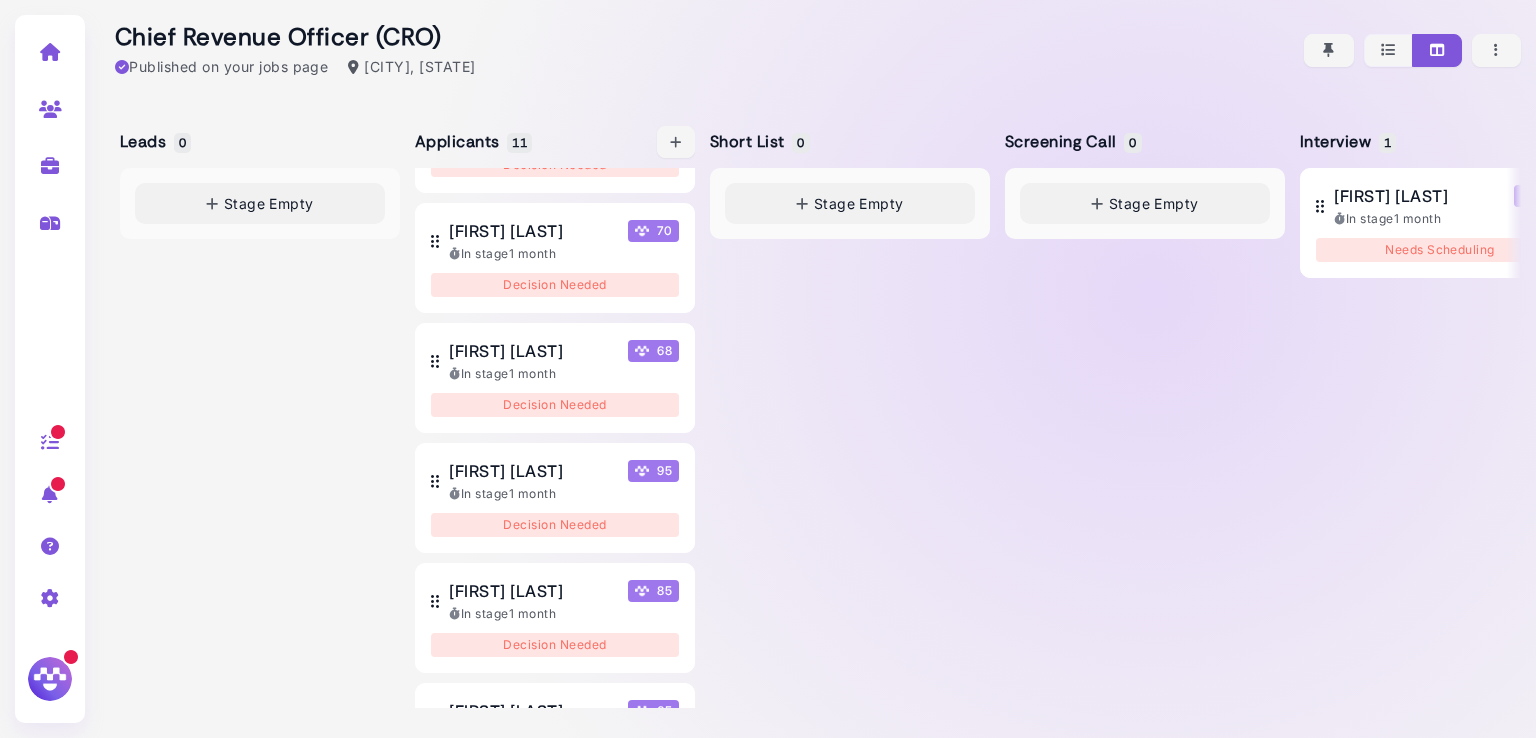 scroll, scrollTop: 456, scrollLeft: 0, axis: vertical 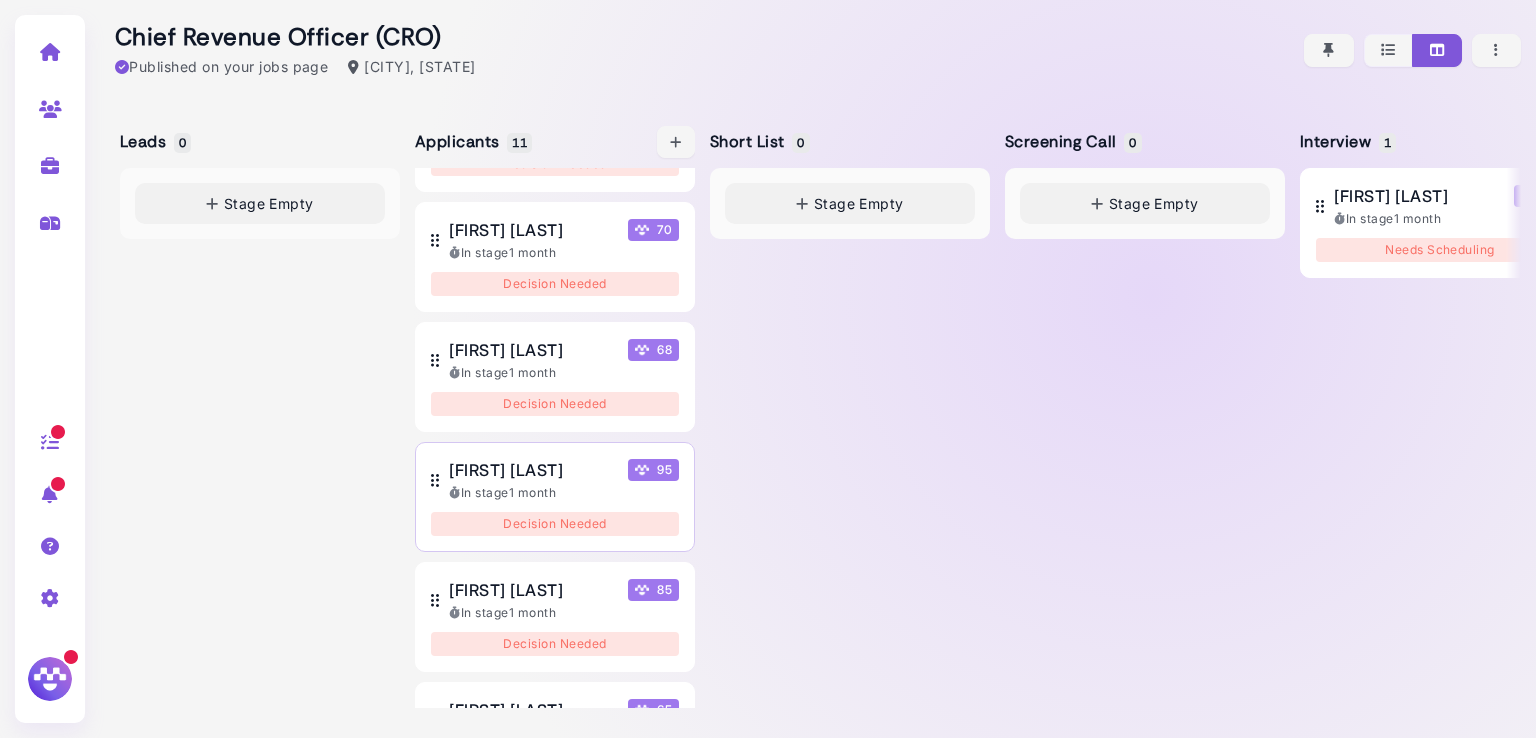 click on "[FIRST] [LAST]" at bounding box center [506, 470] 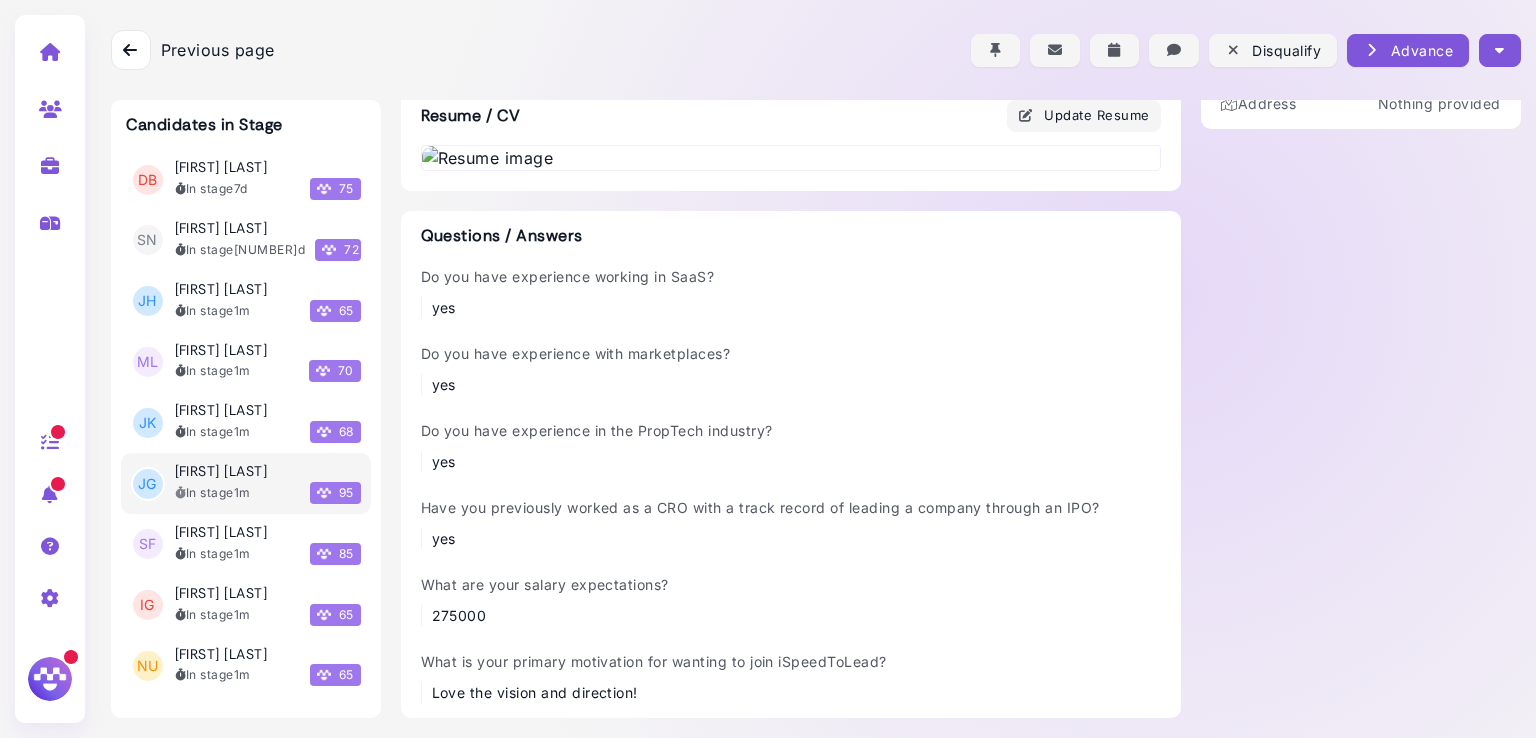 scroll, scrollTop: 915, scrollLeft: 0, axis: vertical 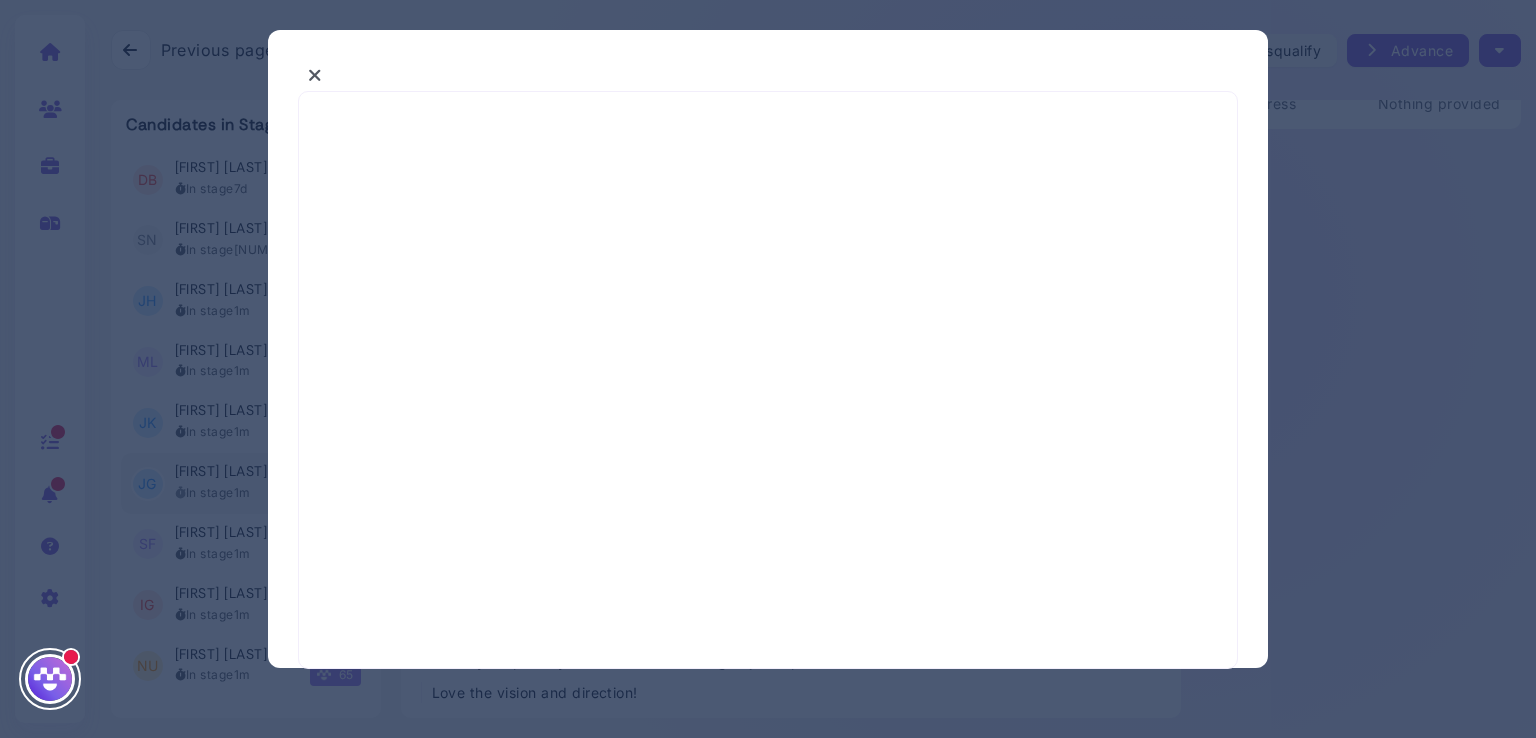 select on "*" 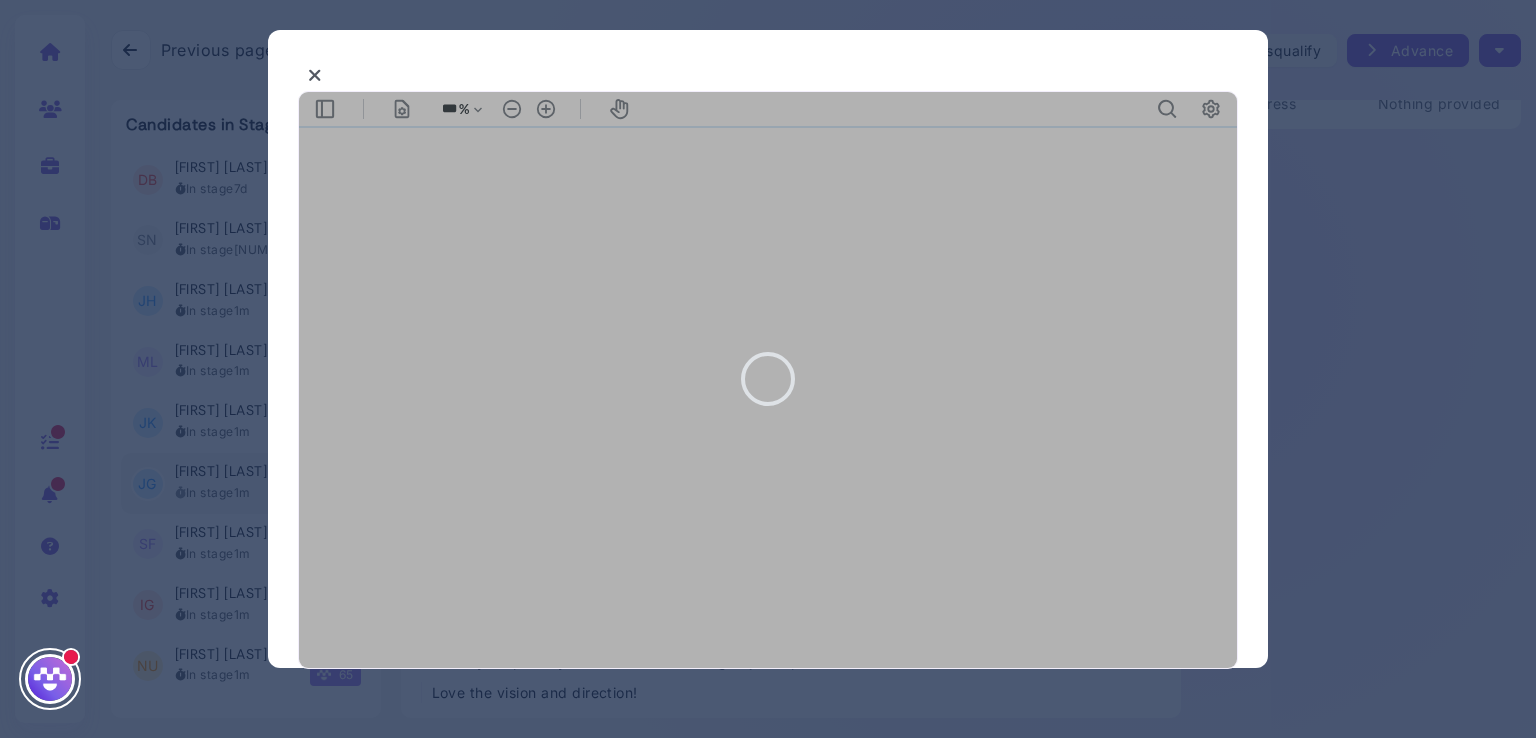 scroll, scrollTop: 0, scrollLeft: 0, axis: both 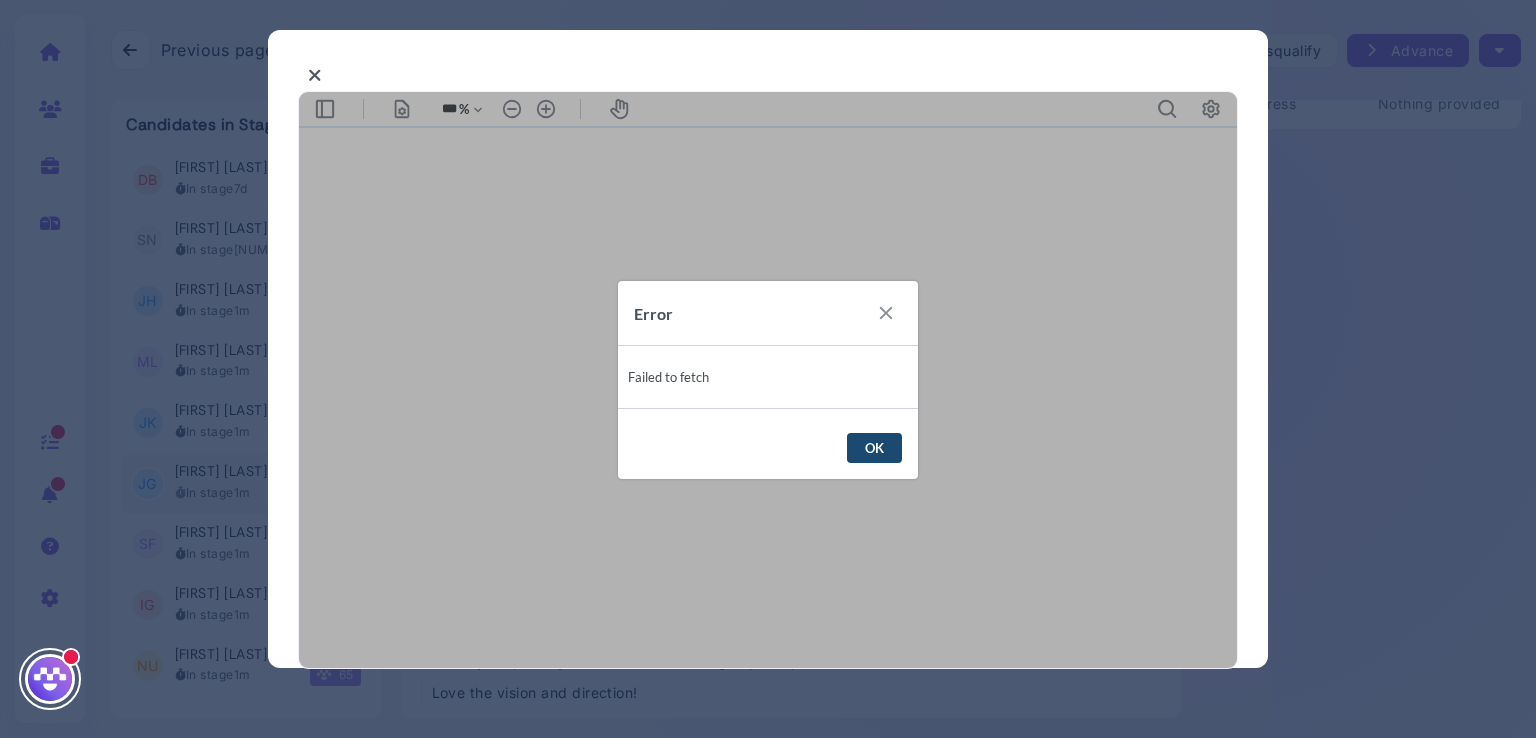 click on "OK" at bounding box center [874, 448] 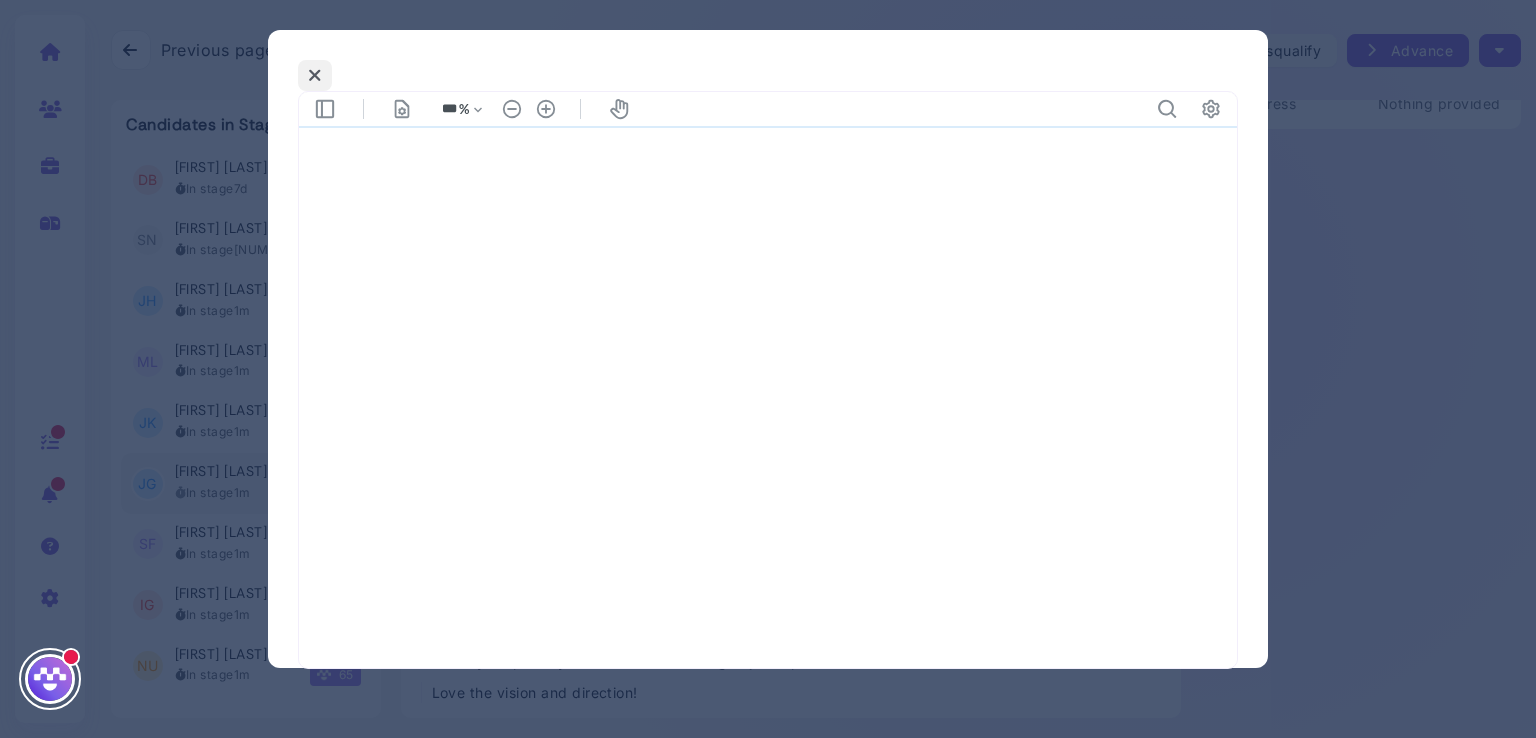 click at bounding box center (315, 75) 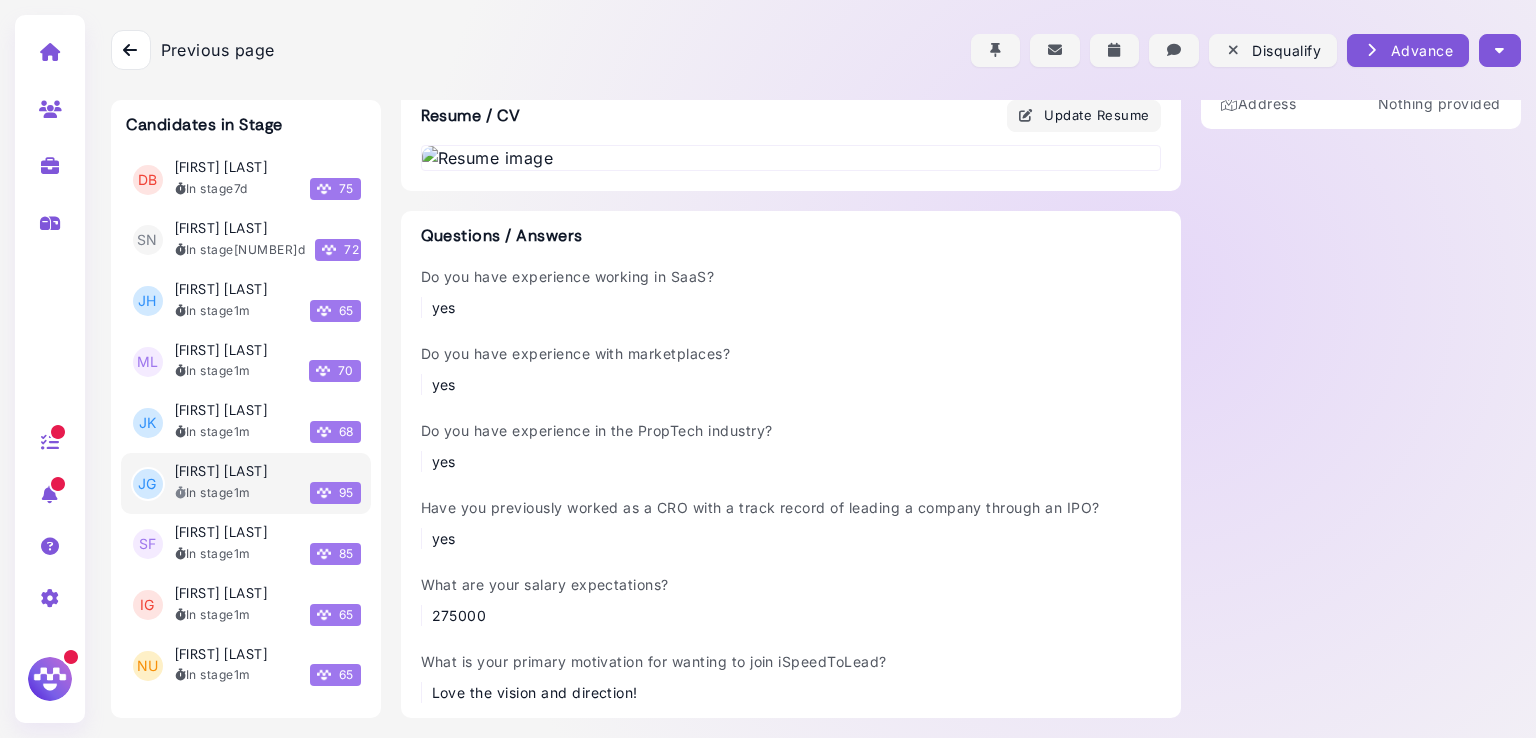 click at bounding box center [791, 158] 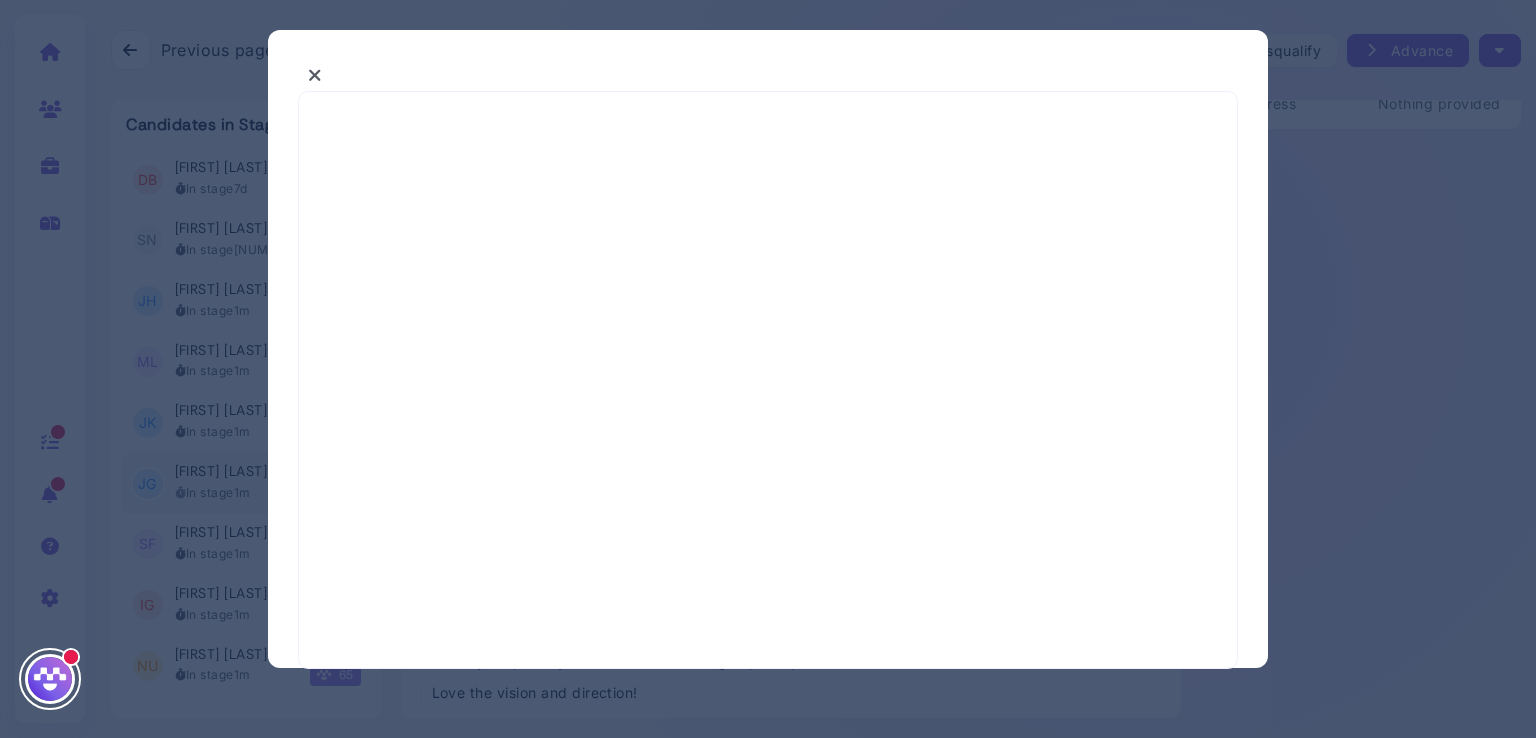 select on "*" 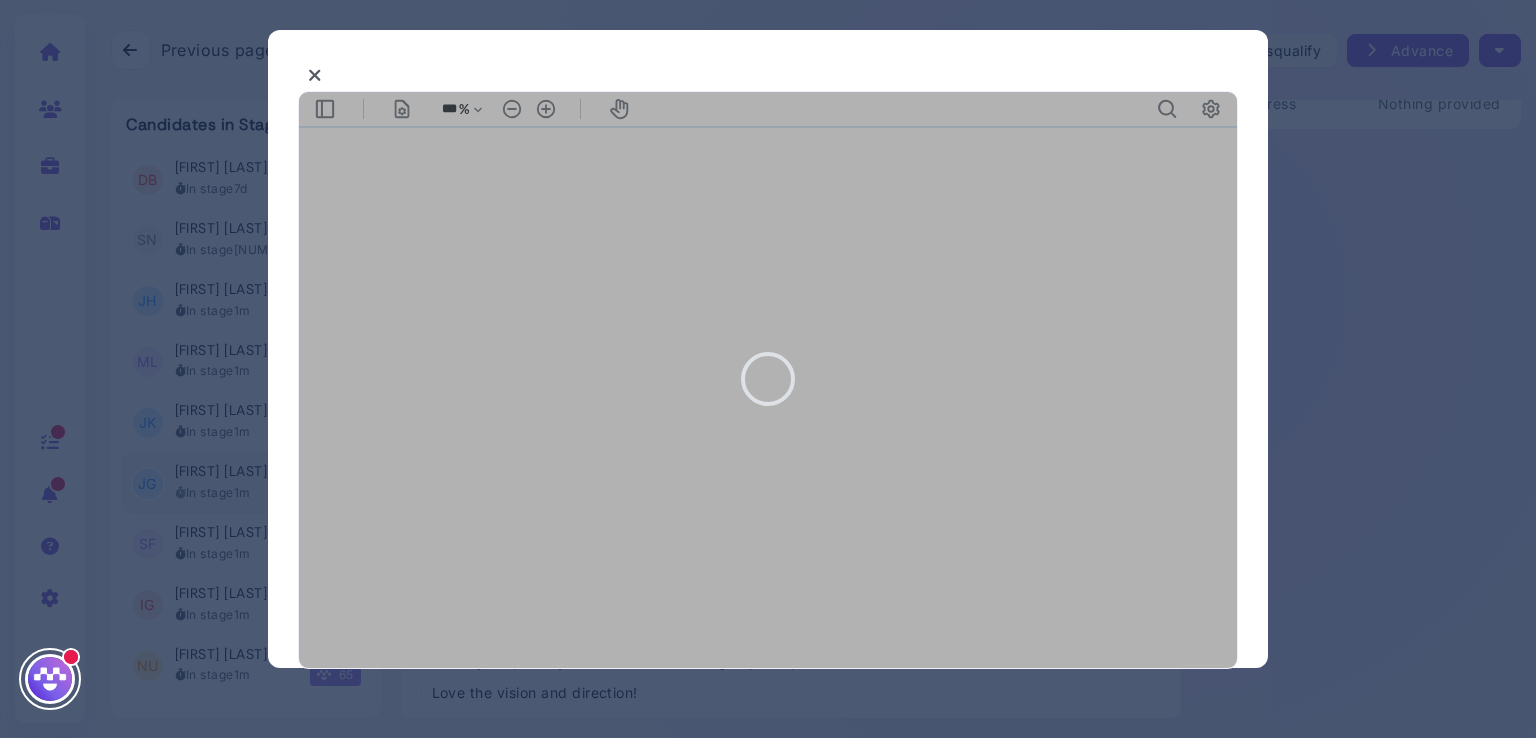 scroll, scrollTop: 0, scrollLeft: 0, axis: both 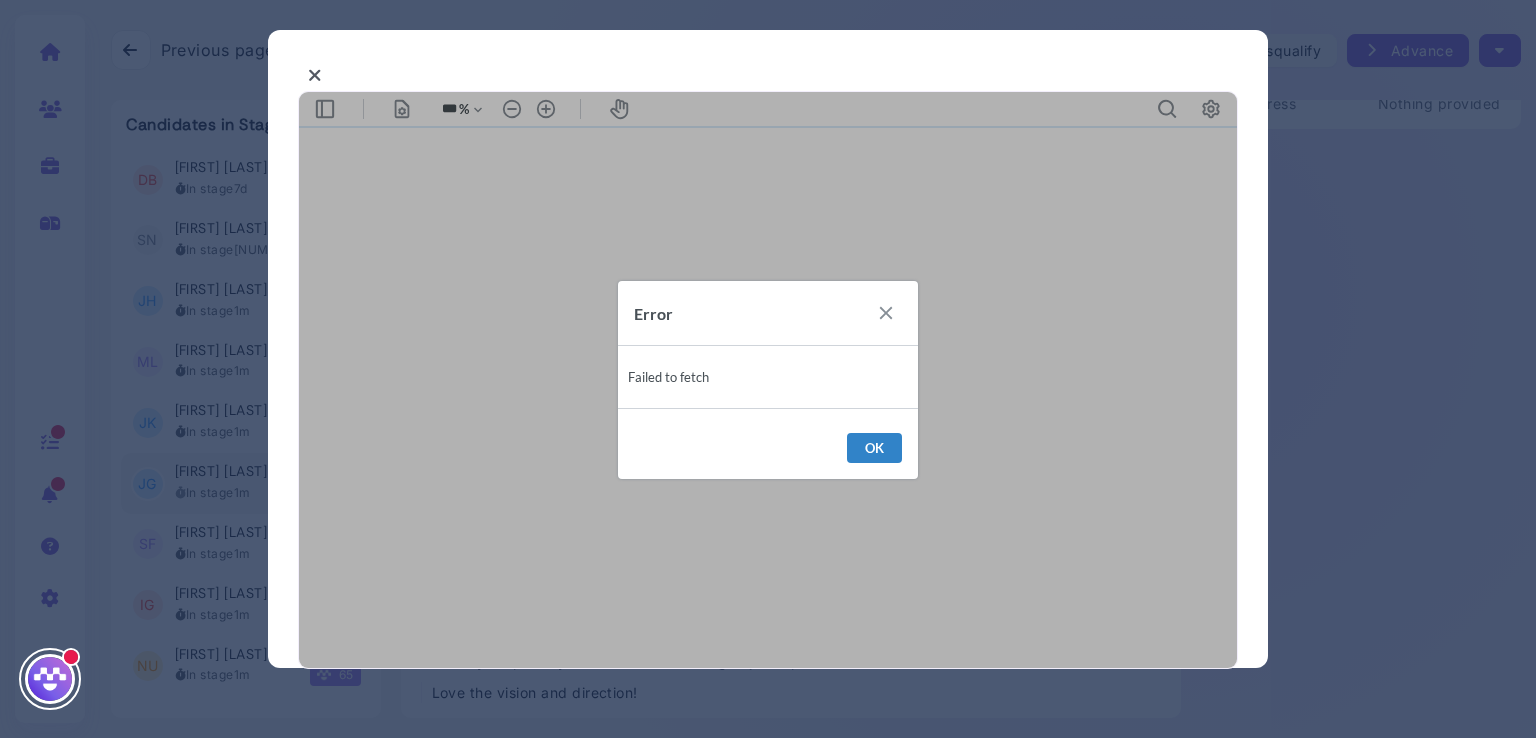 click on "Failed to fetch" at bounding box center [768, 377] 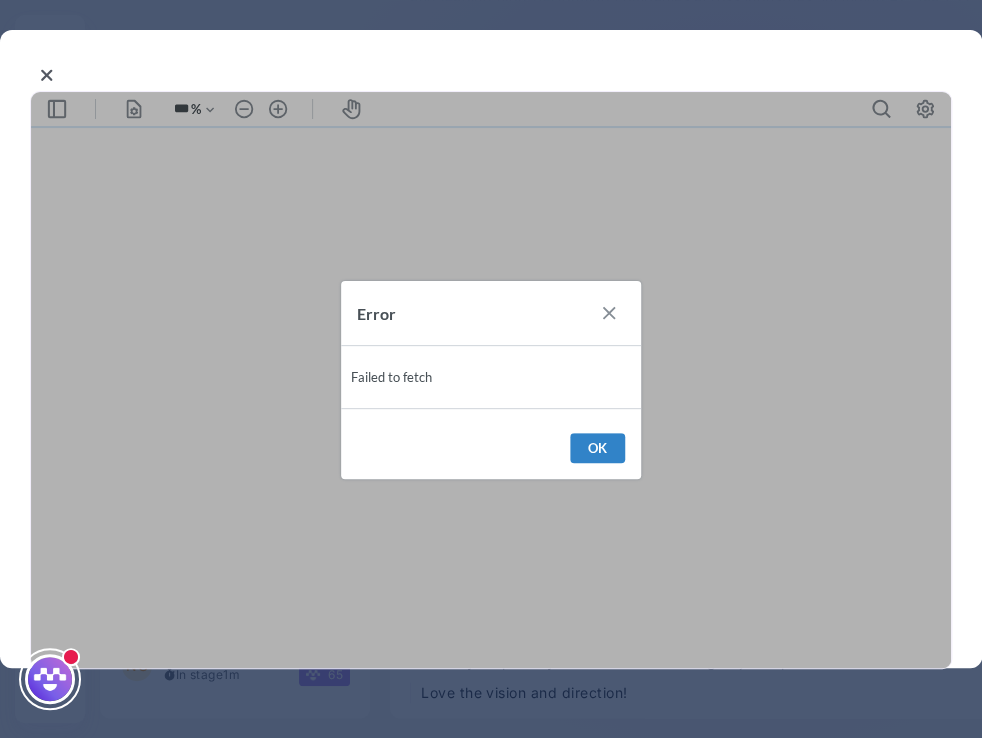 click 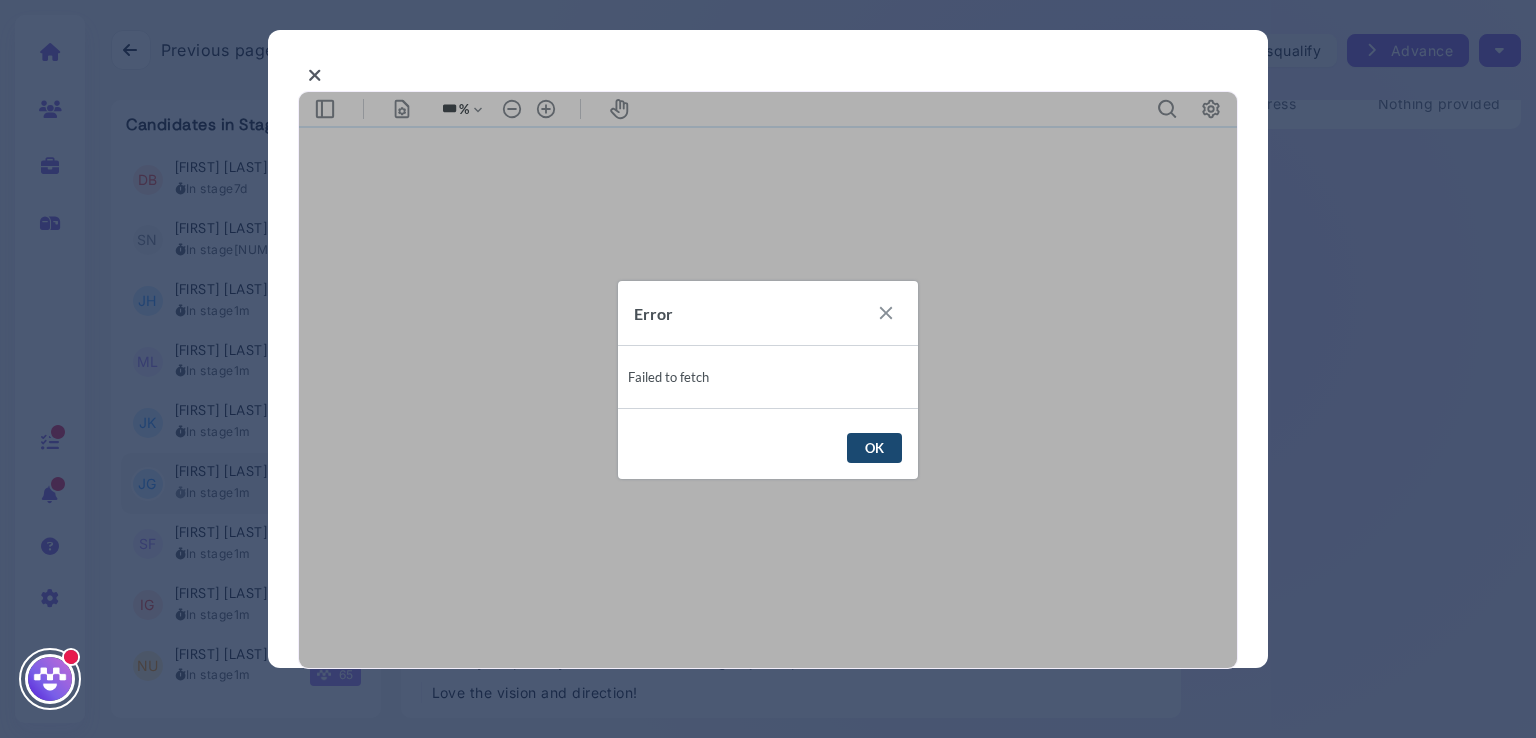drag, startPoint x: 868, startPoint y: 465, endPoint x: 884, endPoint y: 446, distance: 24.839485 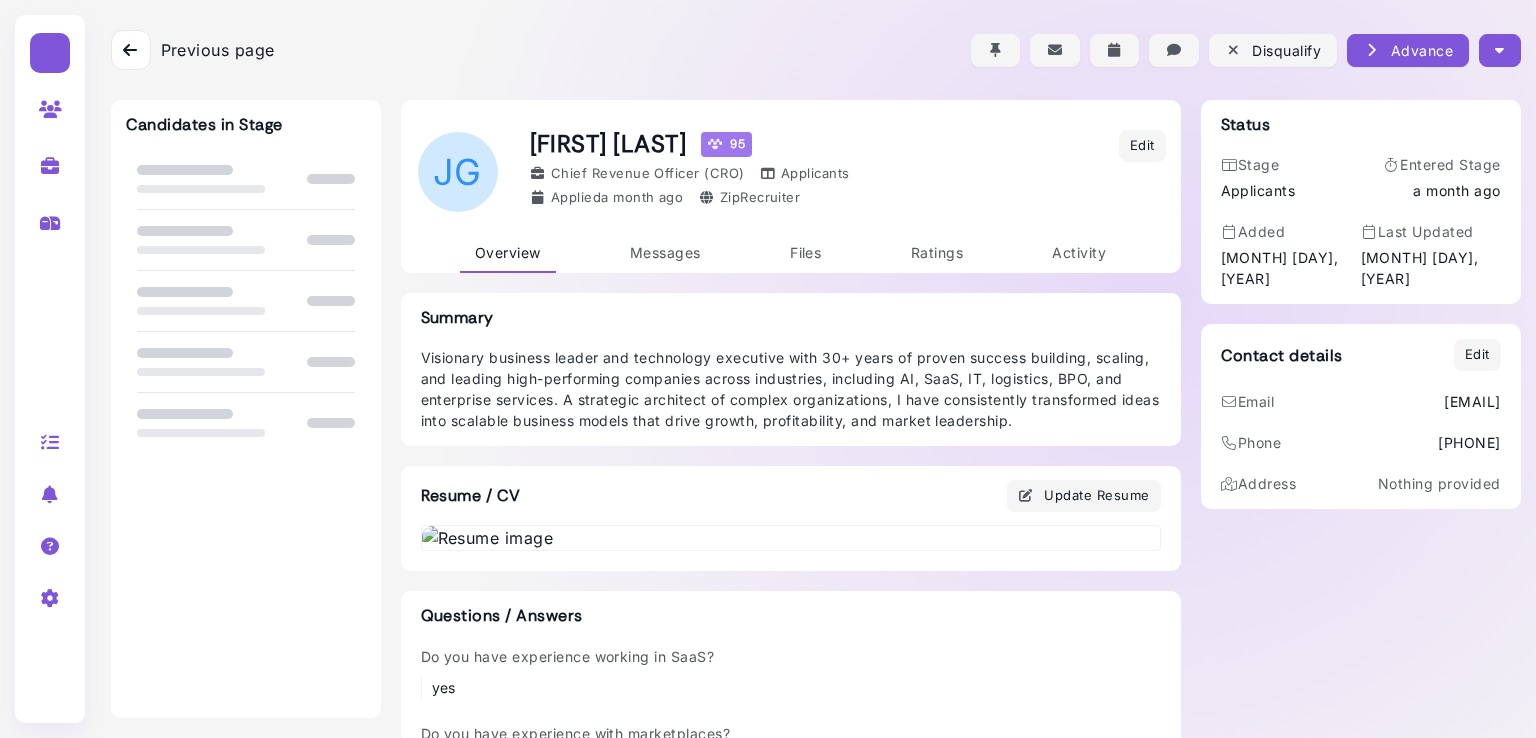 scroll, scrollTop: 0, scrollLeft: 0, axis: both 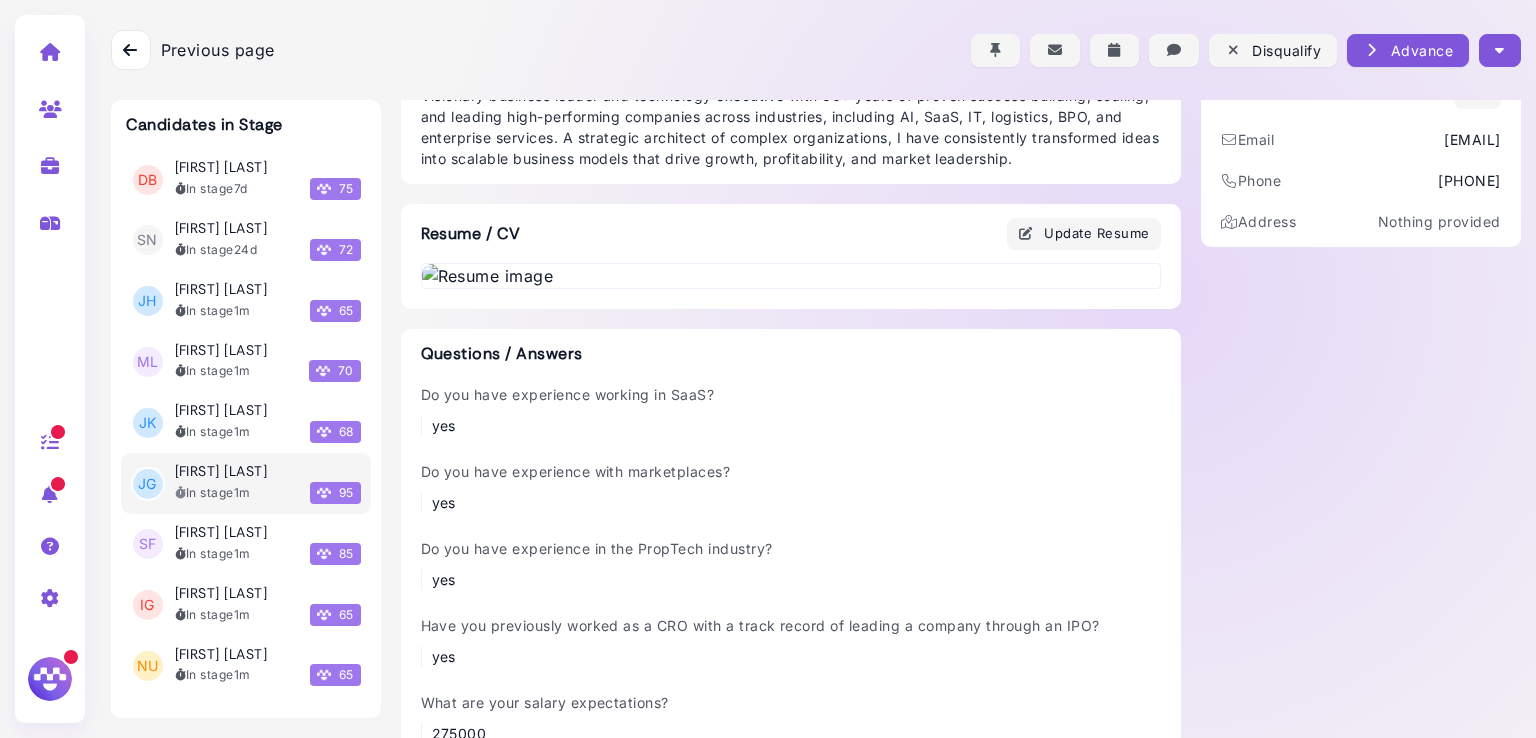 click at bounding box center [791, 276] 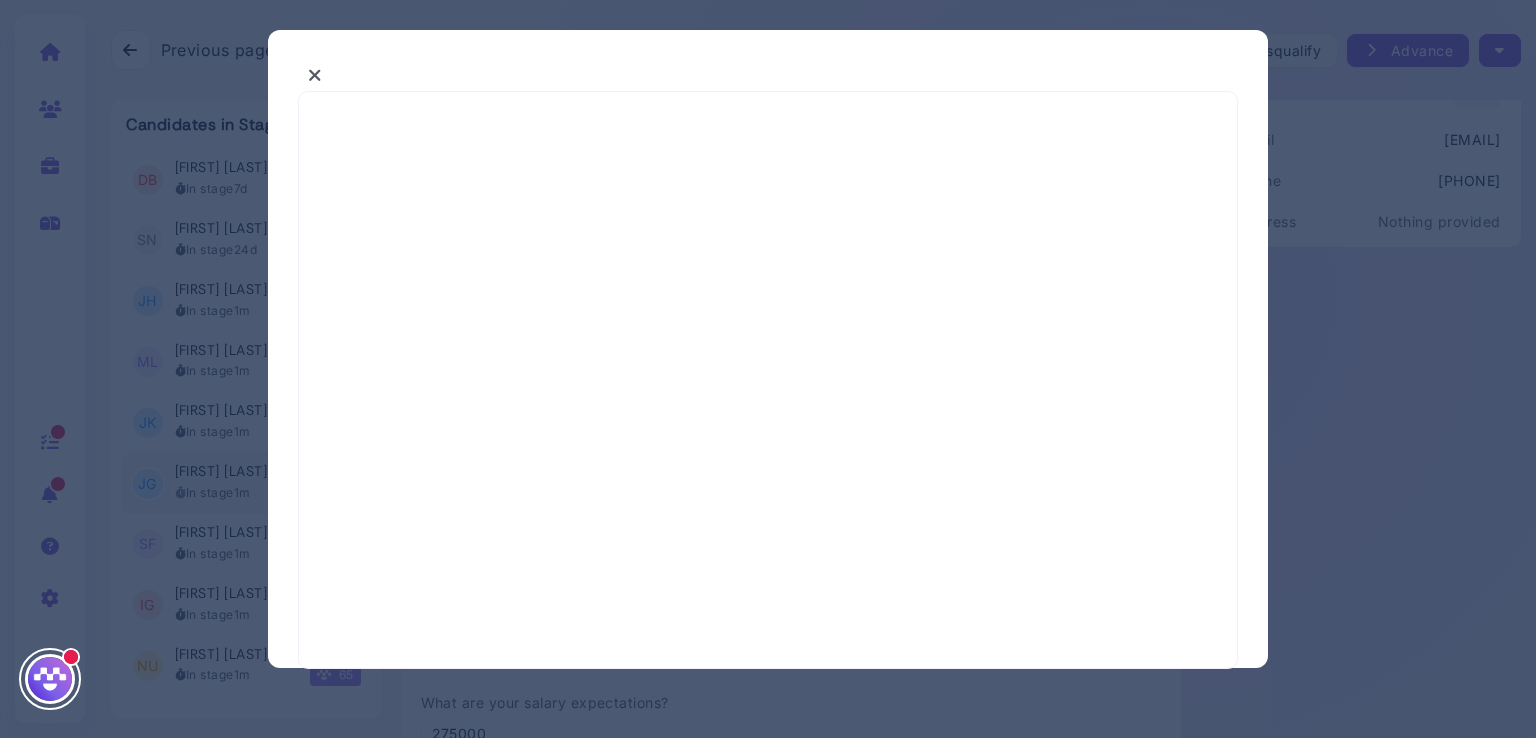 select on "*" 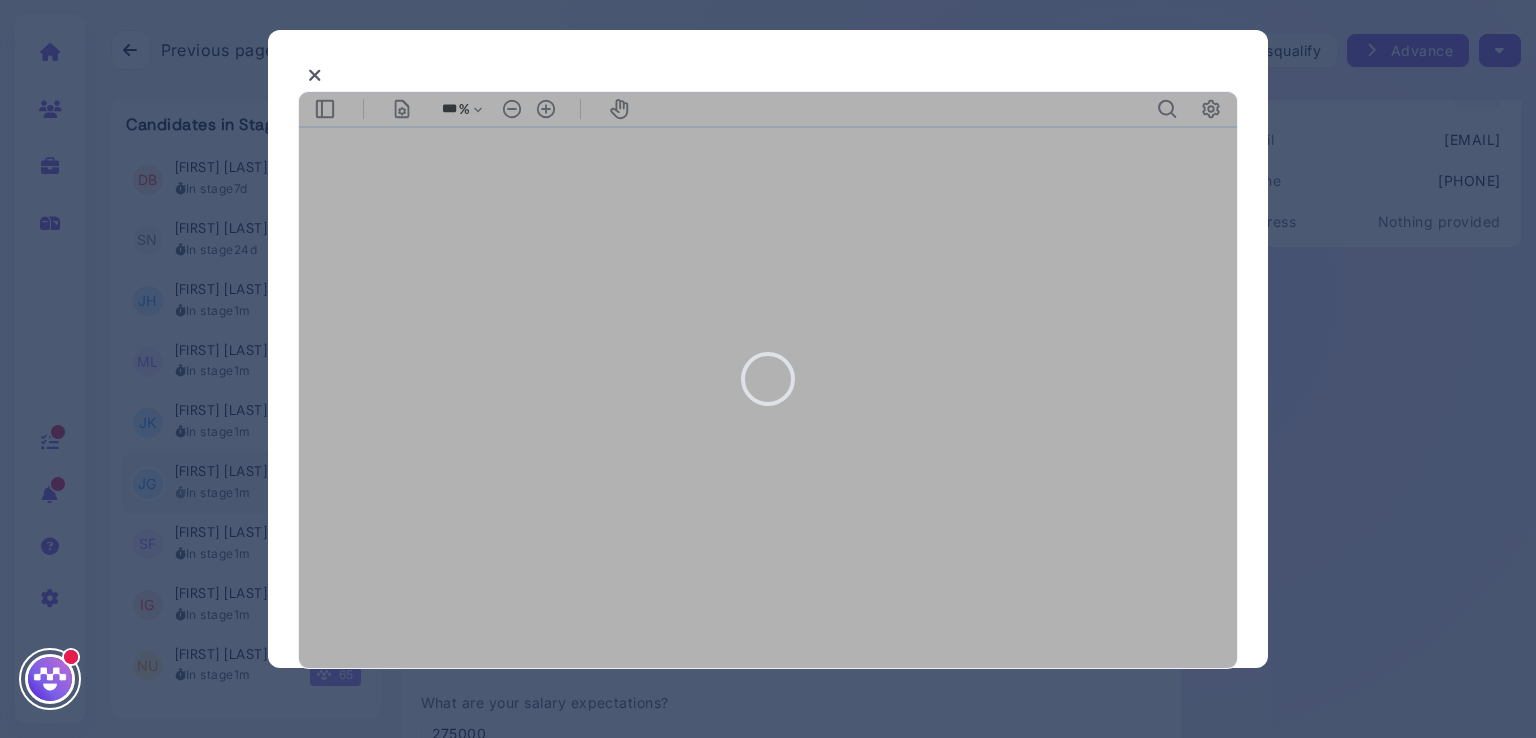scroll, scrollTop: 0, scrollLeft: 0, axis: both 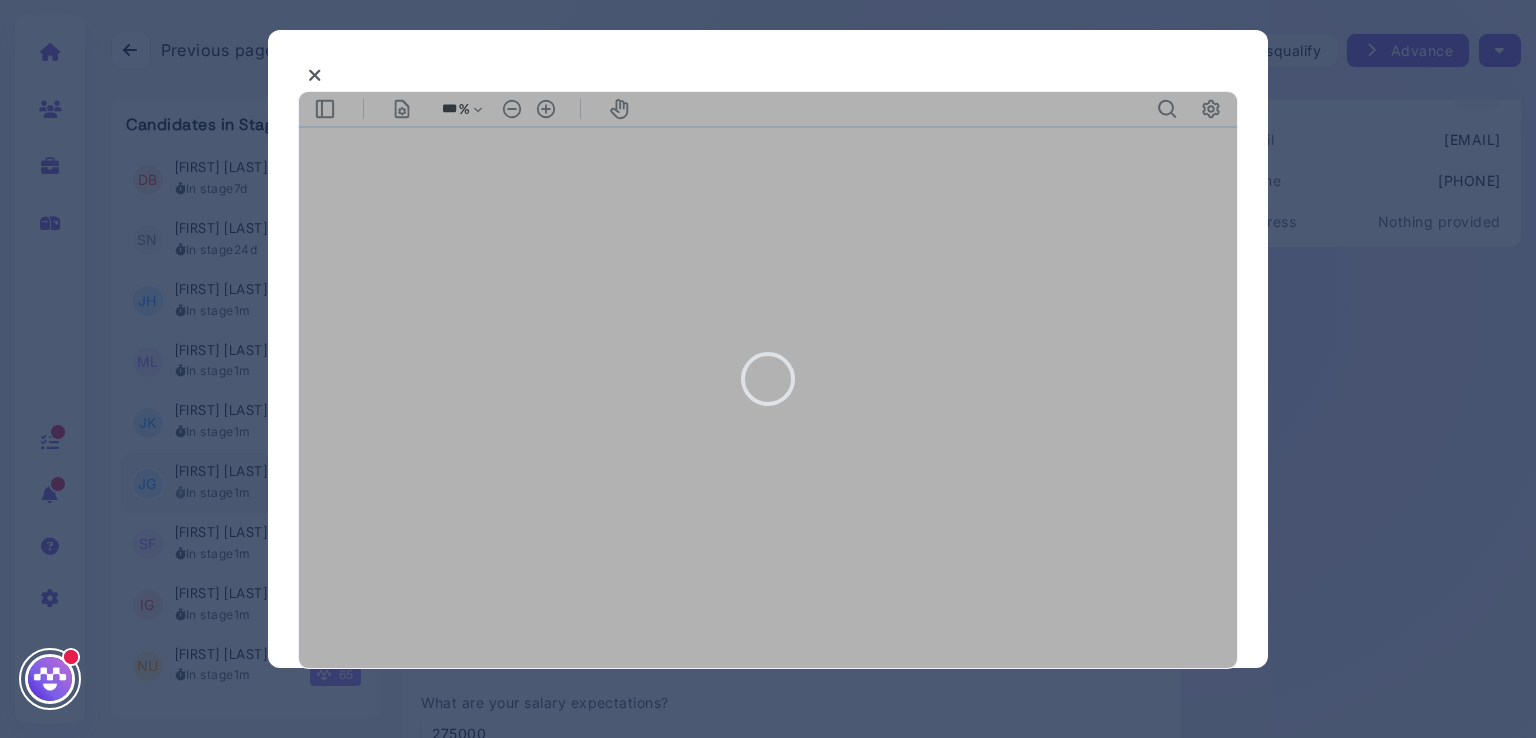 type on "***" 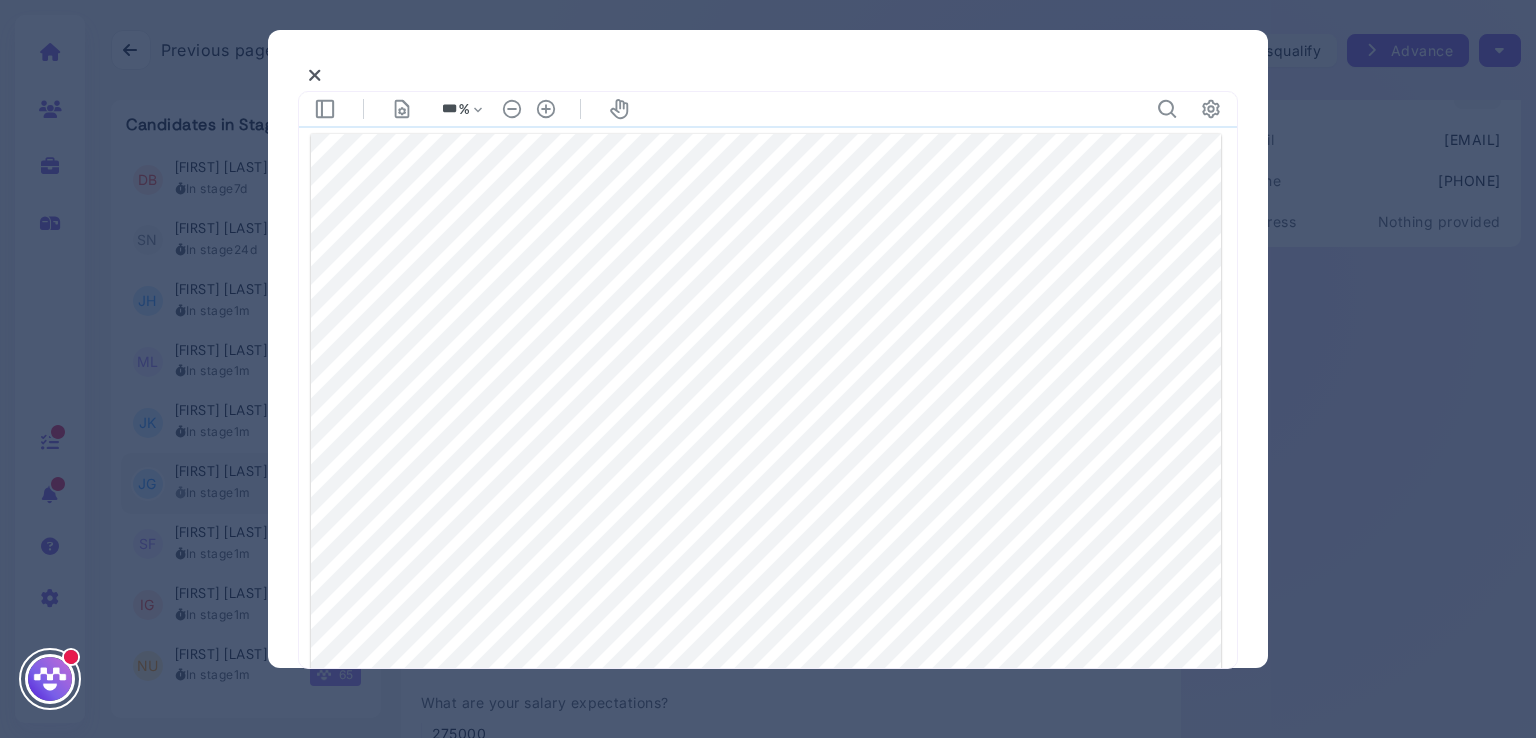 click at bounding box center (768, 349) 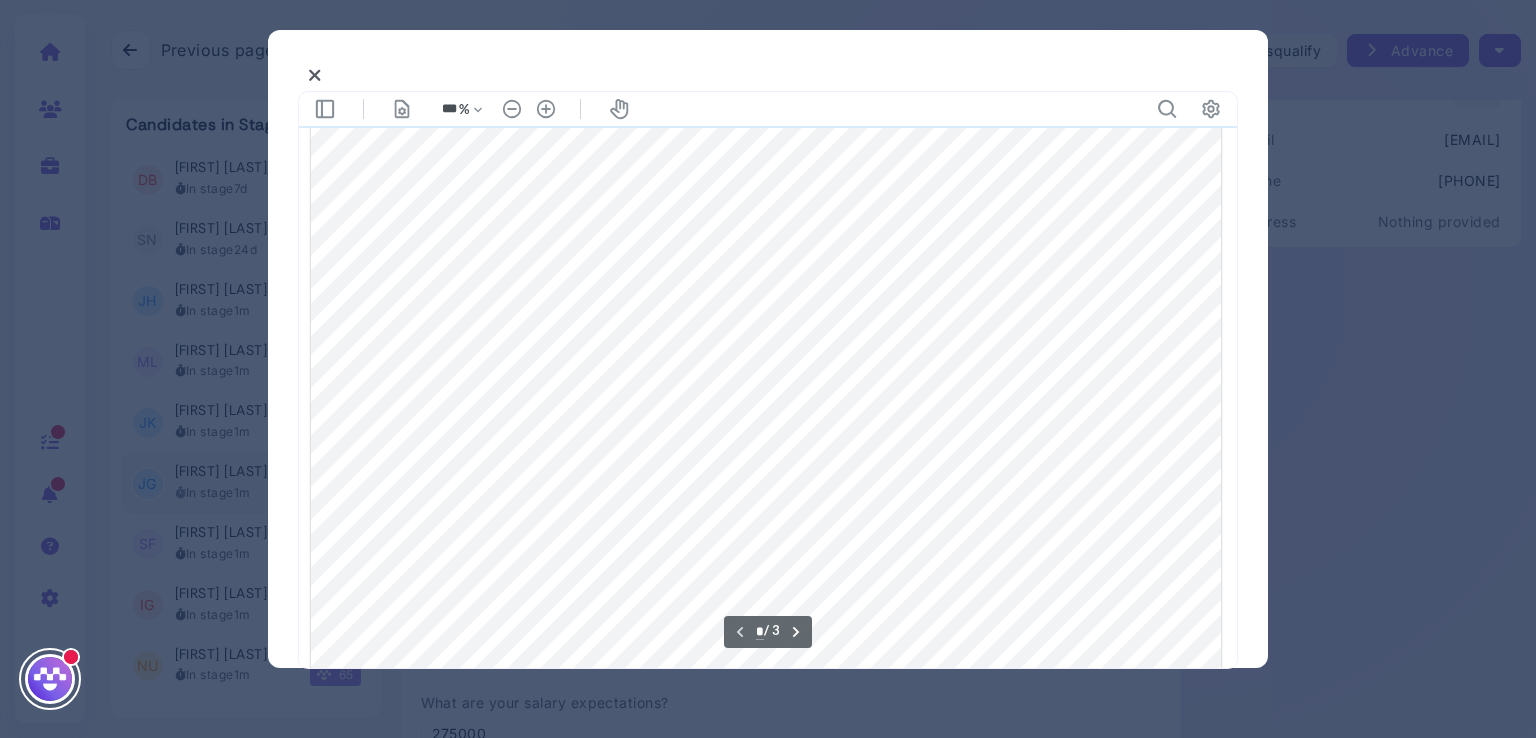 click at bounding box center (766, 595) 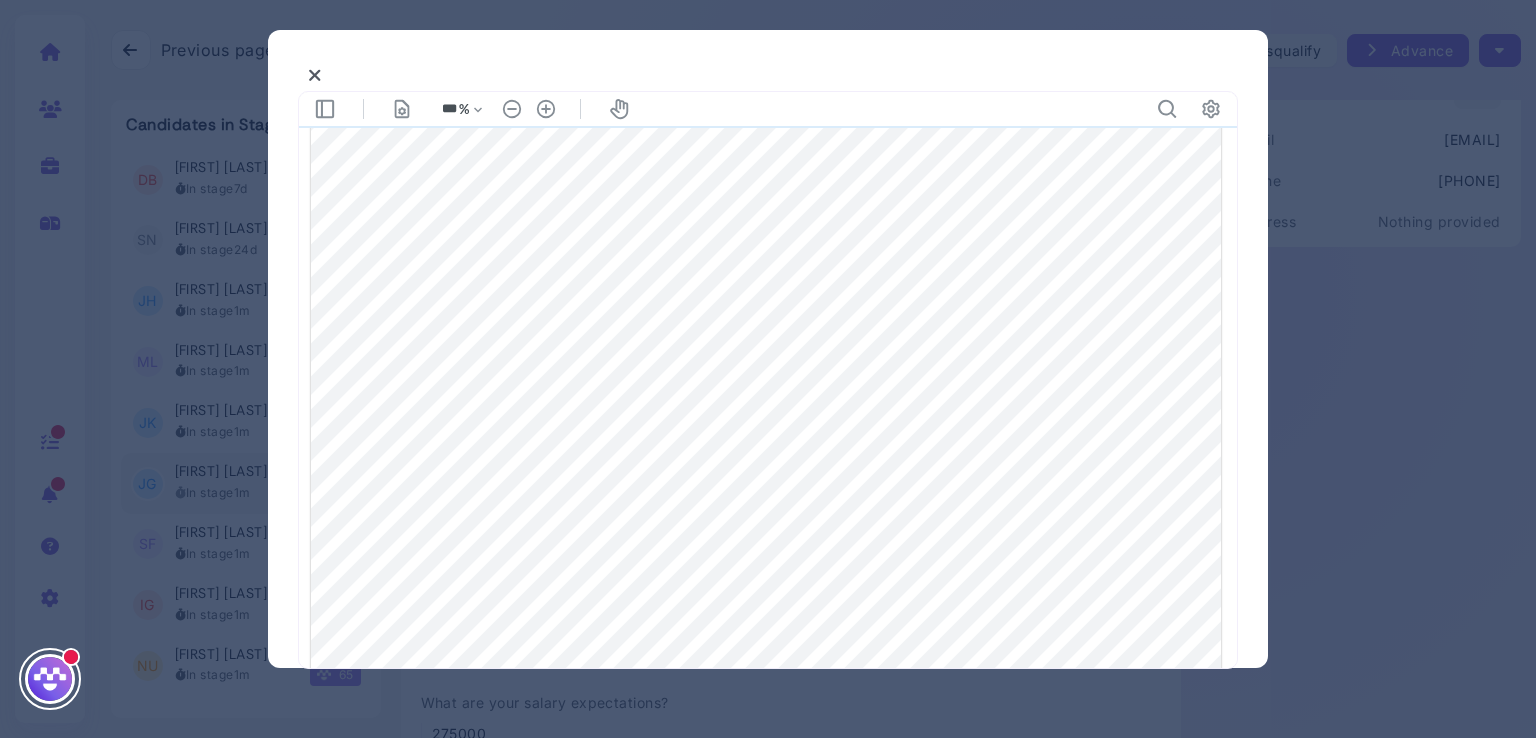 scroll, scrollTop: 0, scrollLeft: 0, axis: both 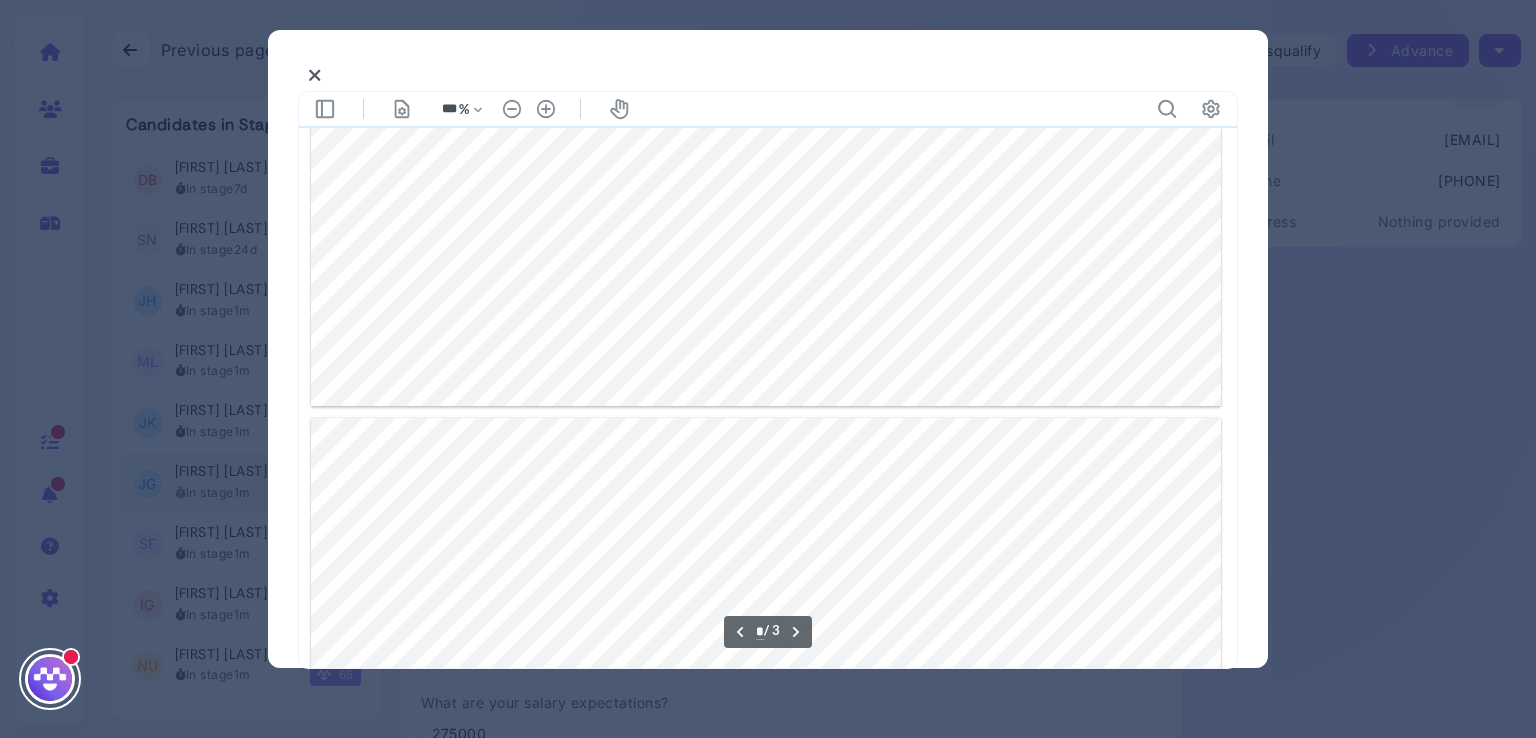 type on "*" 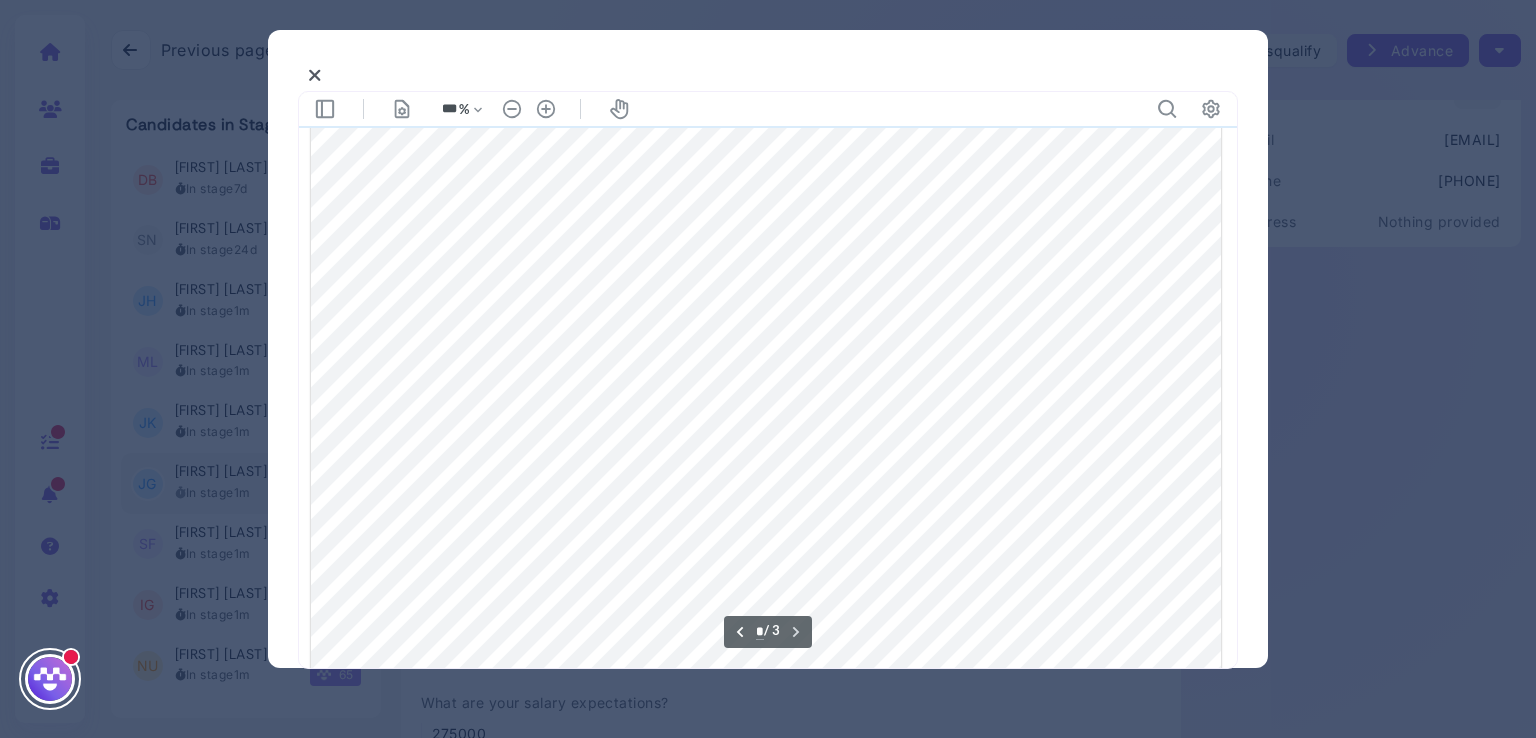 scroll, scrollTop: 2754, scrollLeft: 0, axis: vertical 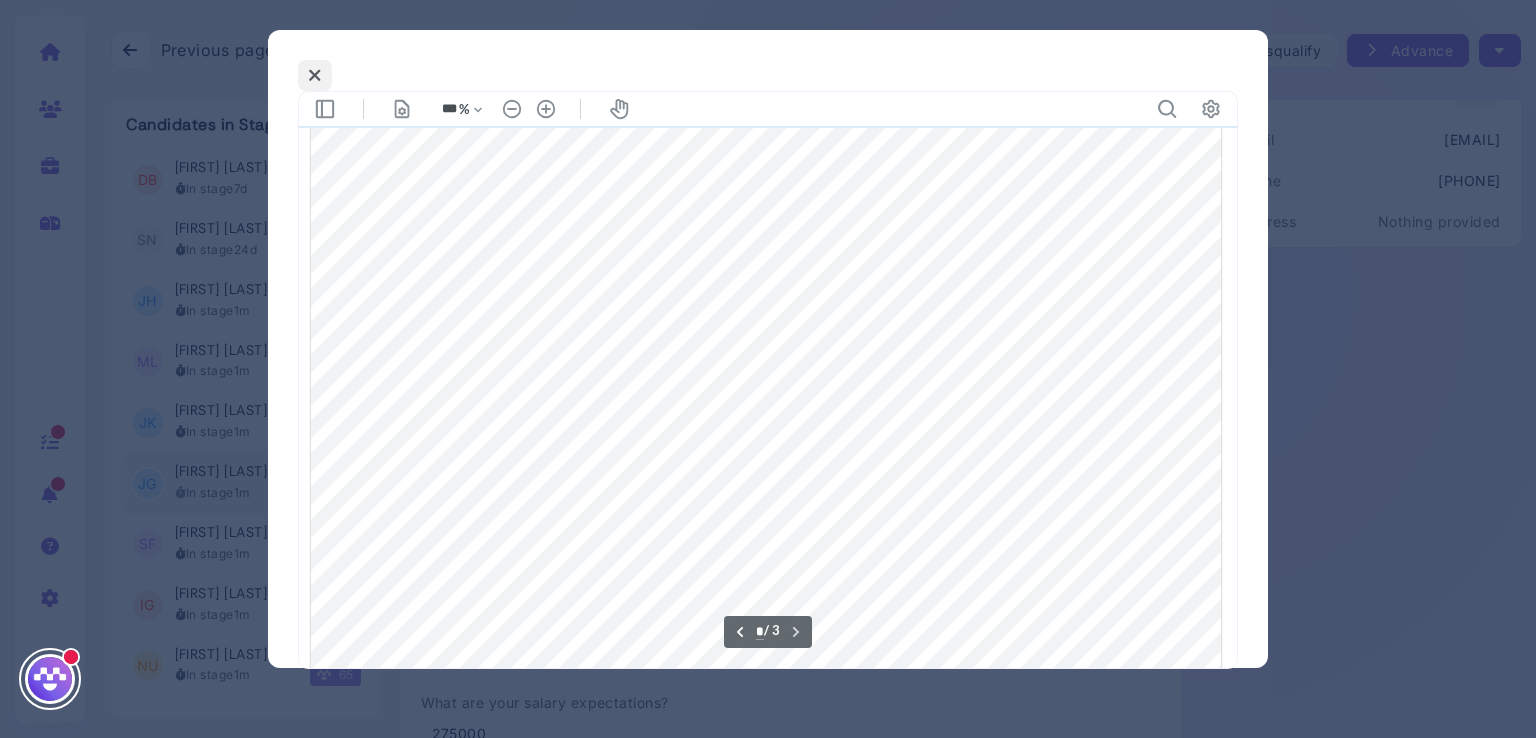 click at bounding box center (315, 75) 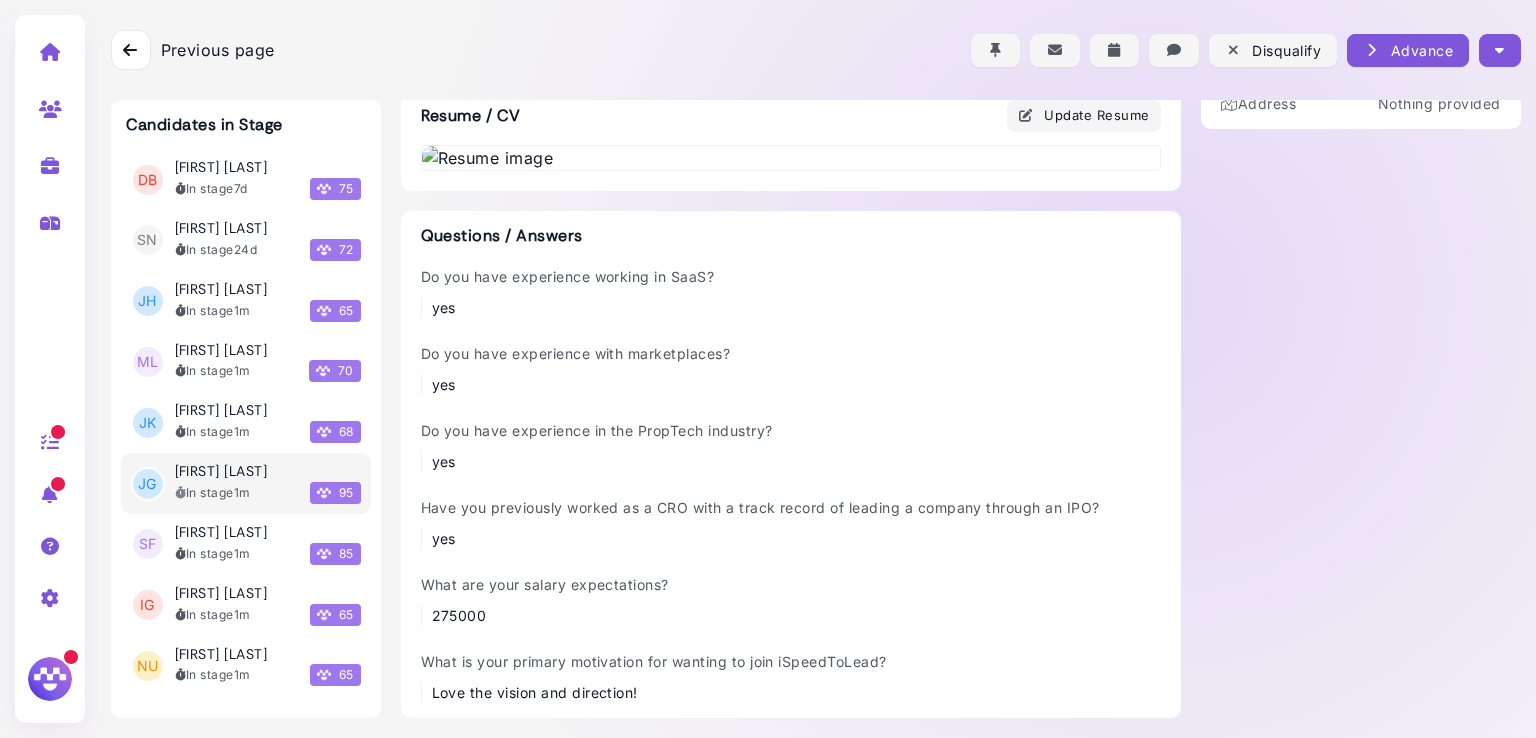 scroll, scrollTop: 1311, scrollLeft: 0, axis: vertical 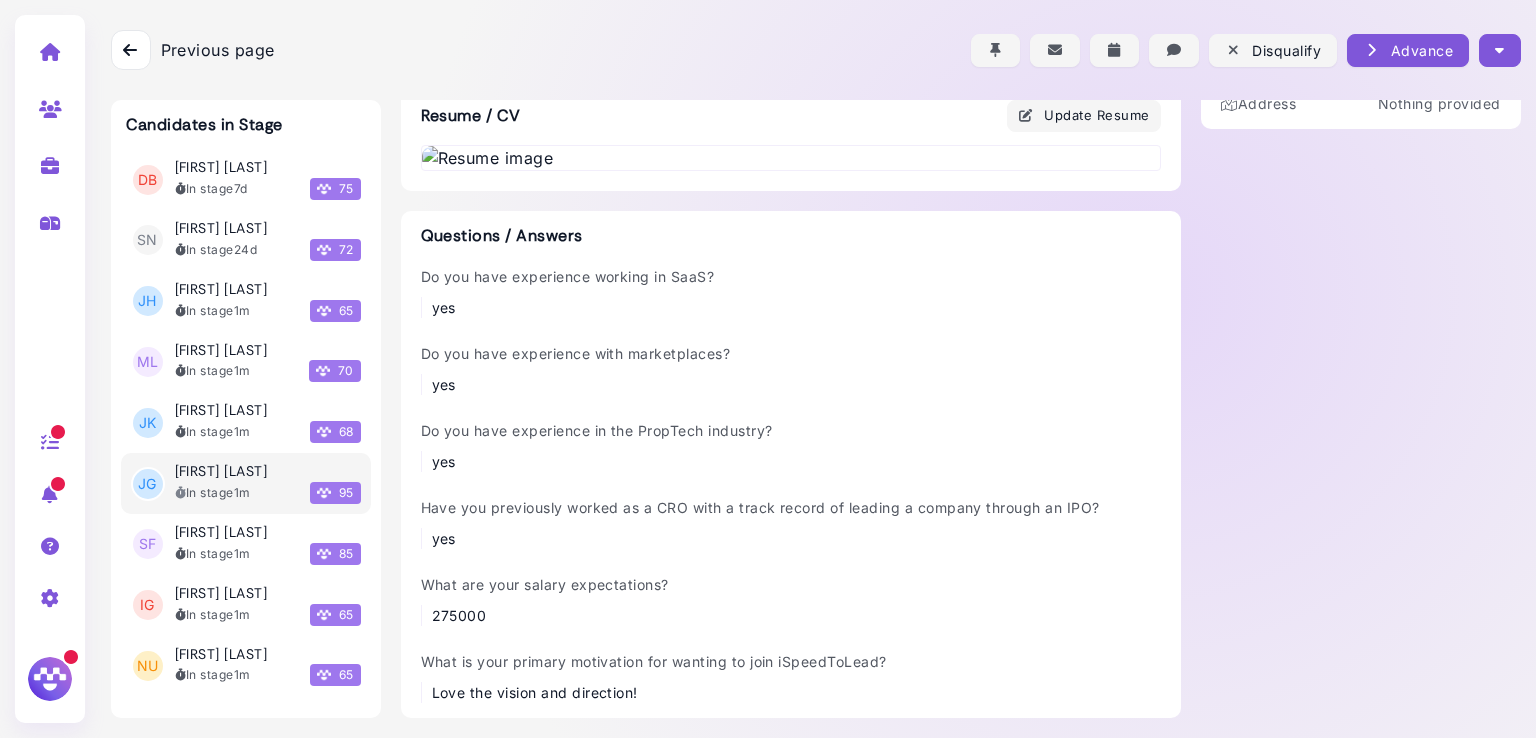 click on "Status
Stage   Applicants
Entered Stage   a month ago
Added   Jul 01, 2025
Last Updated   Jul 01, 2025   Contact details     Edit
Email   joeygioeli@gmail.com
Phone   +17145959562
Address   Nothing provided" at bounding box center (1361, 219) 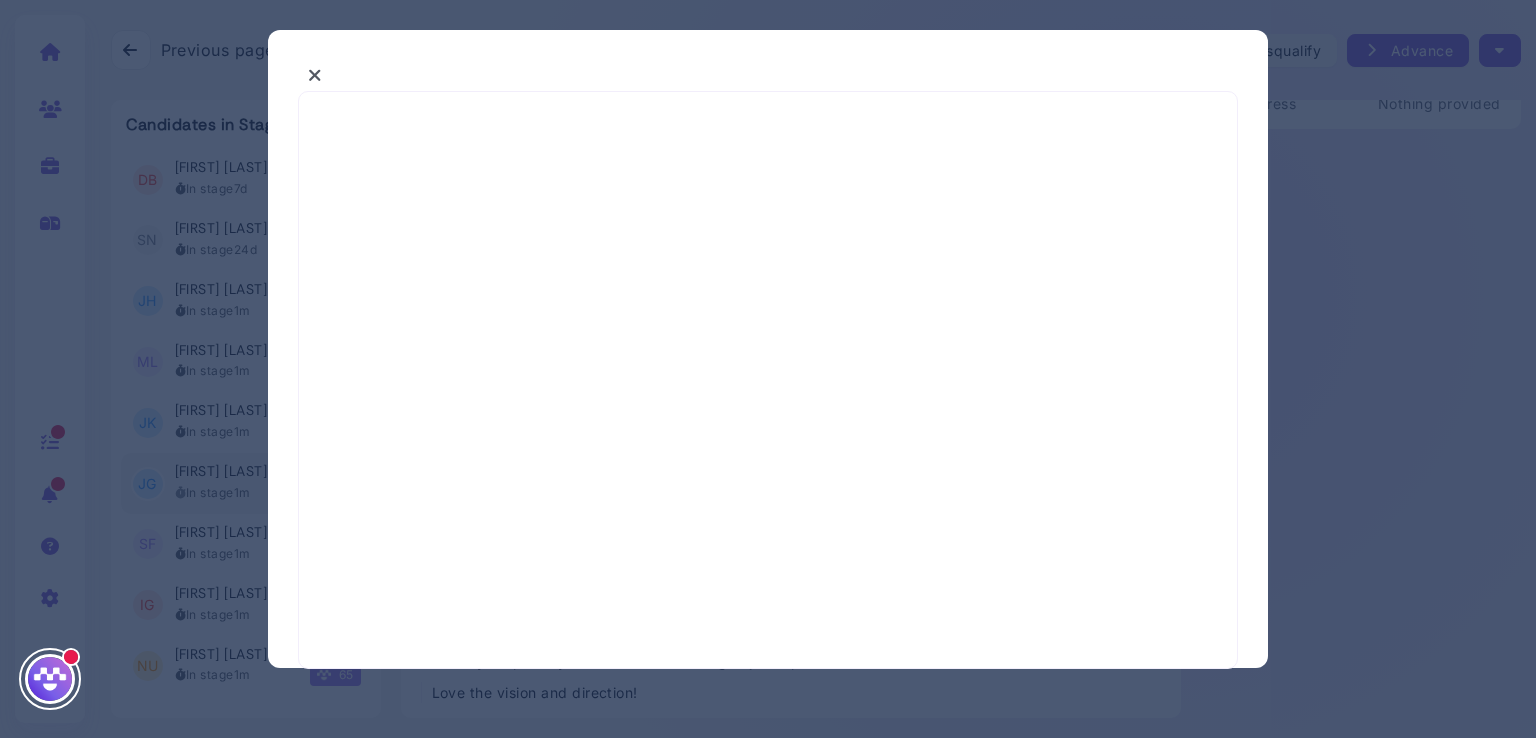 select on "*" 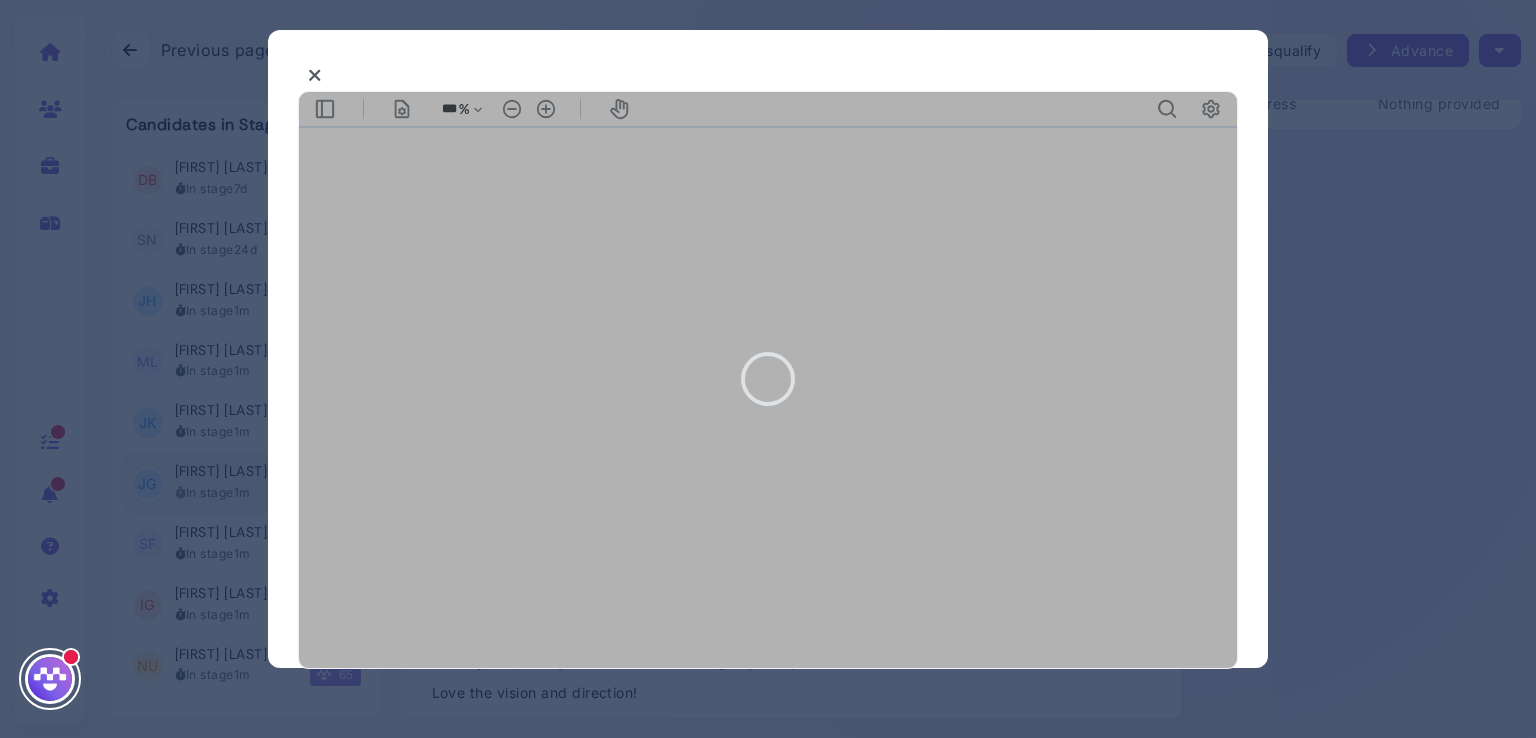 scroll, scrollTop: 0, scrollLeft: 0, axis: both 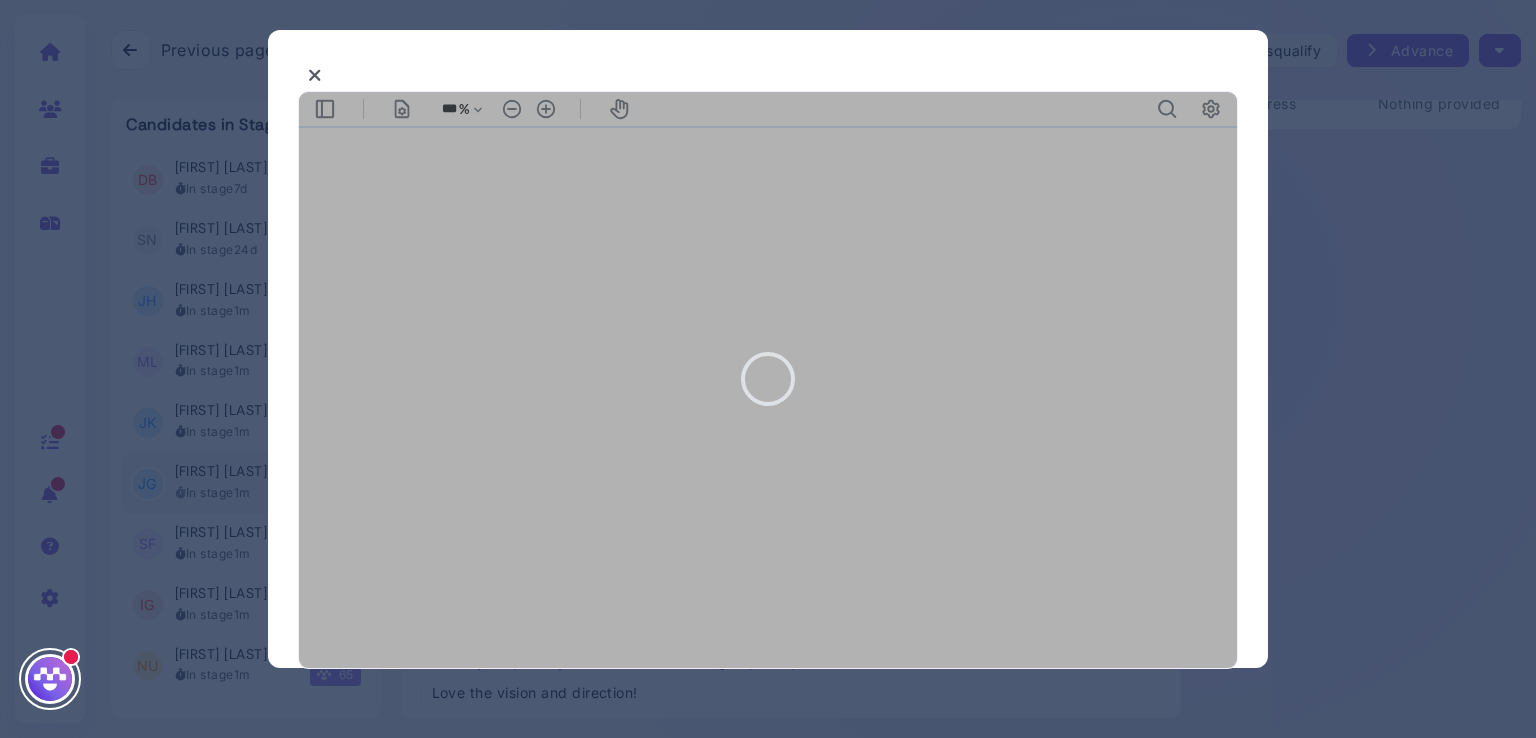 type on "***" 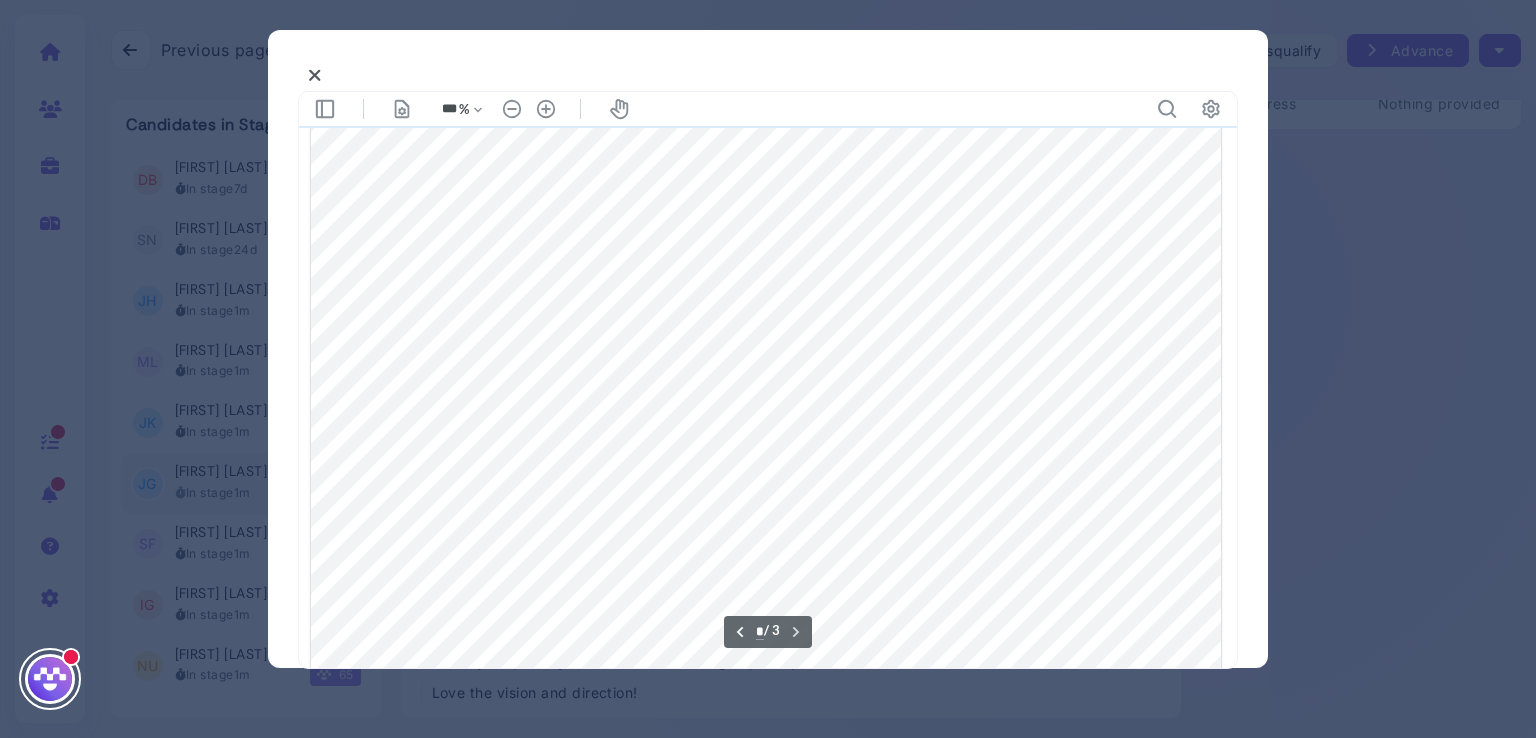 scroll, scrollTop: 2435, scrollLeft: 0, axis: vertical 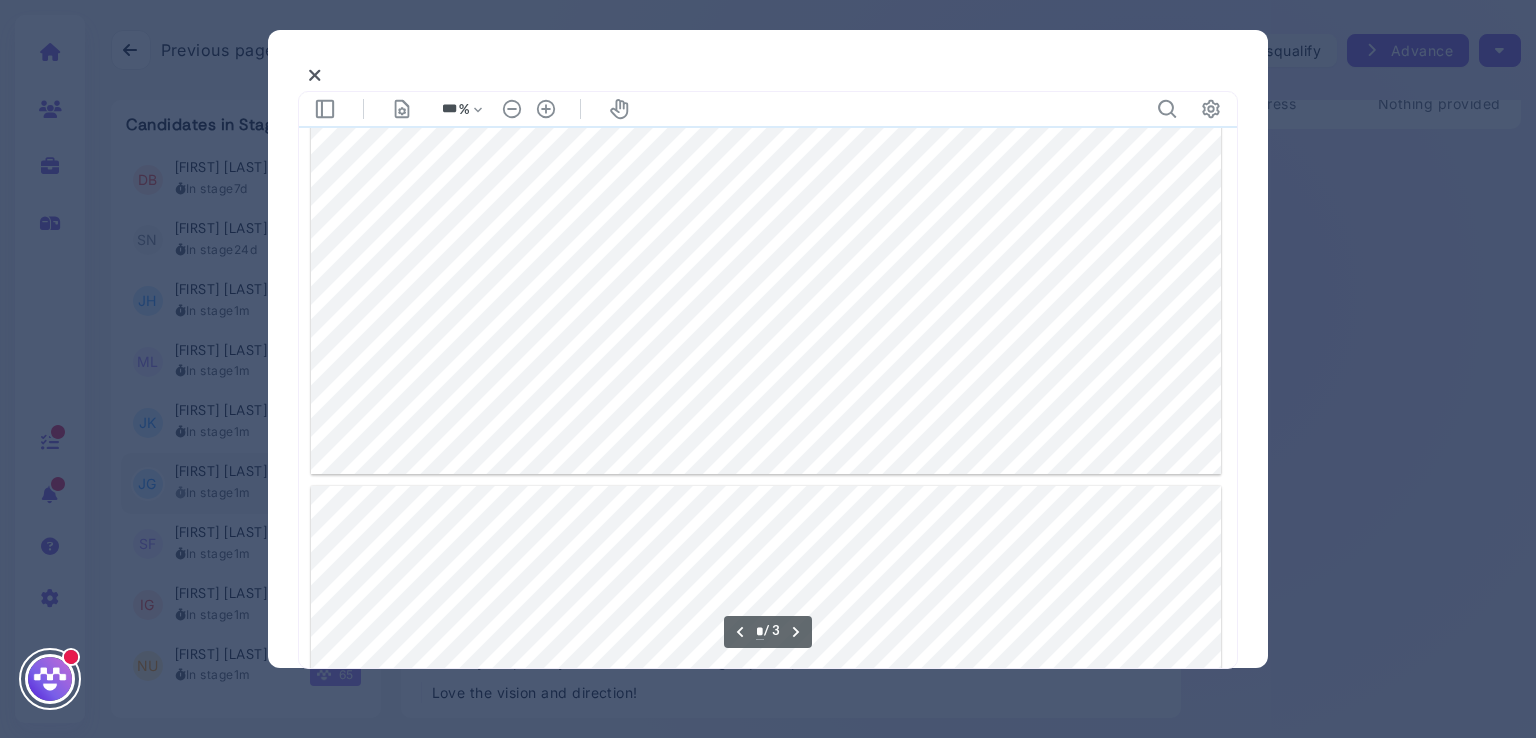 type on "*" 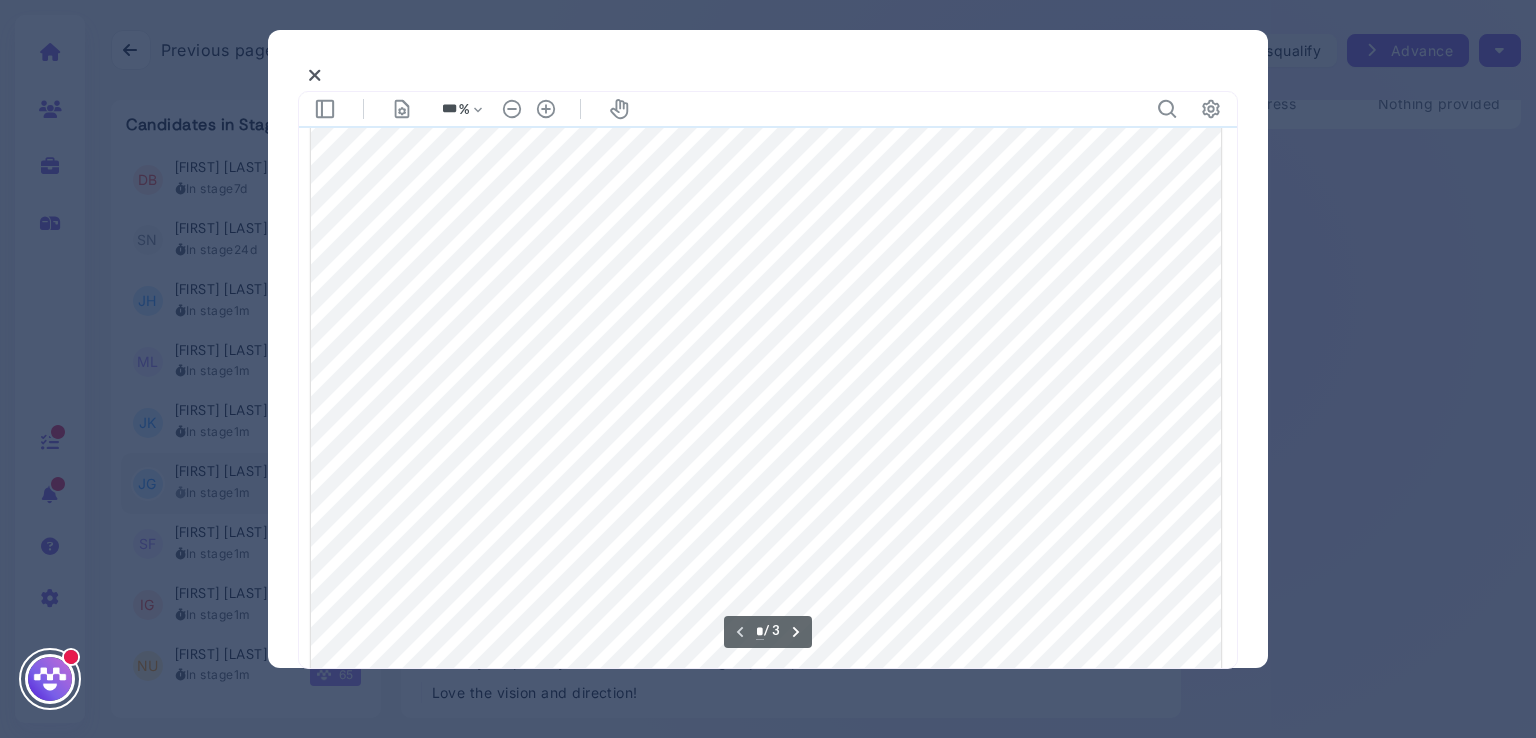 scroll, scrollTop: 0, scrollLeft: 0, axis: both 